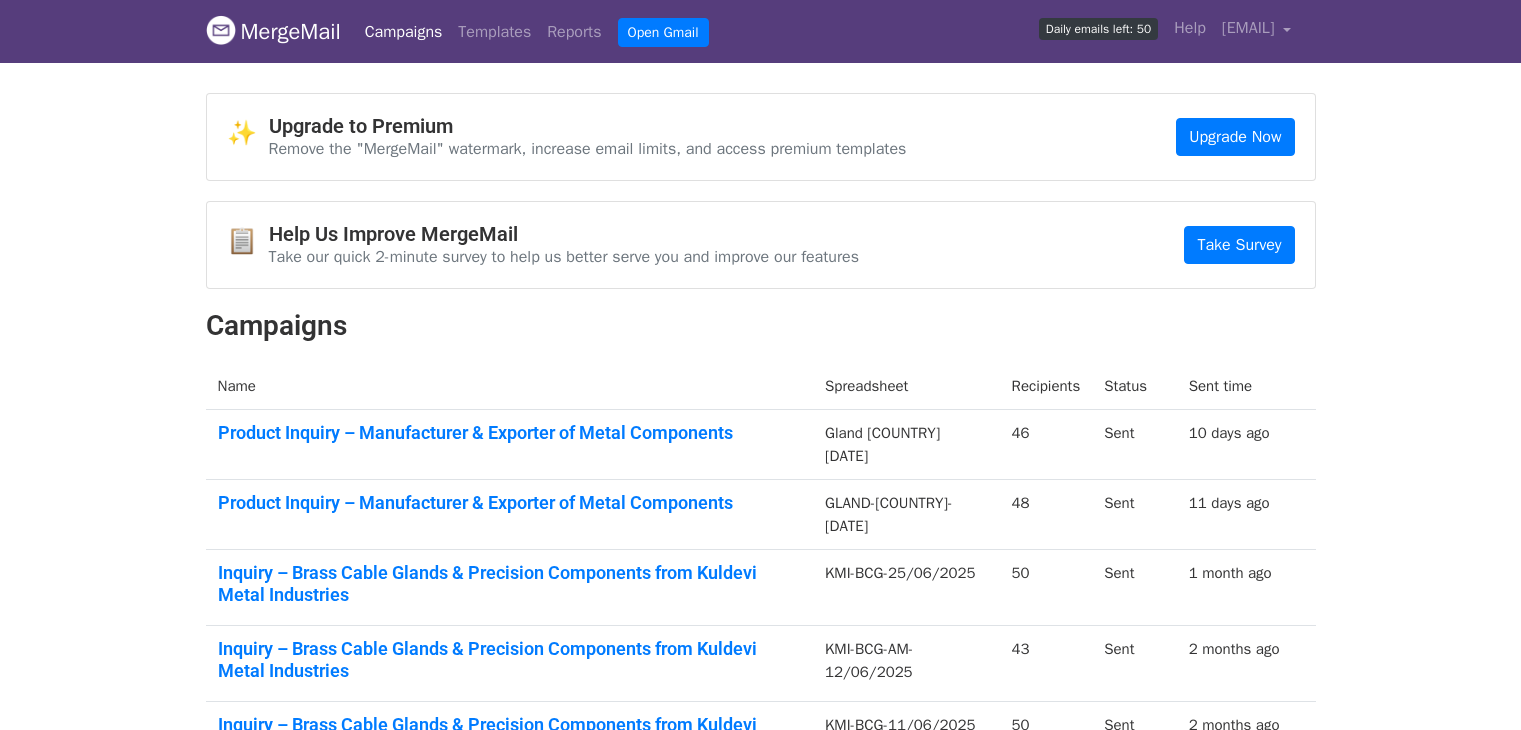 scroll, scrollTop: 0, scrollLeft: 0, axis: both 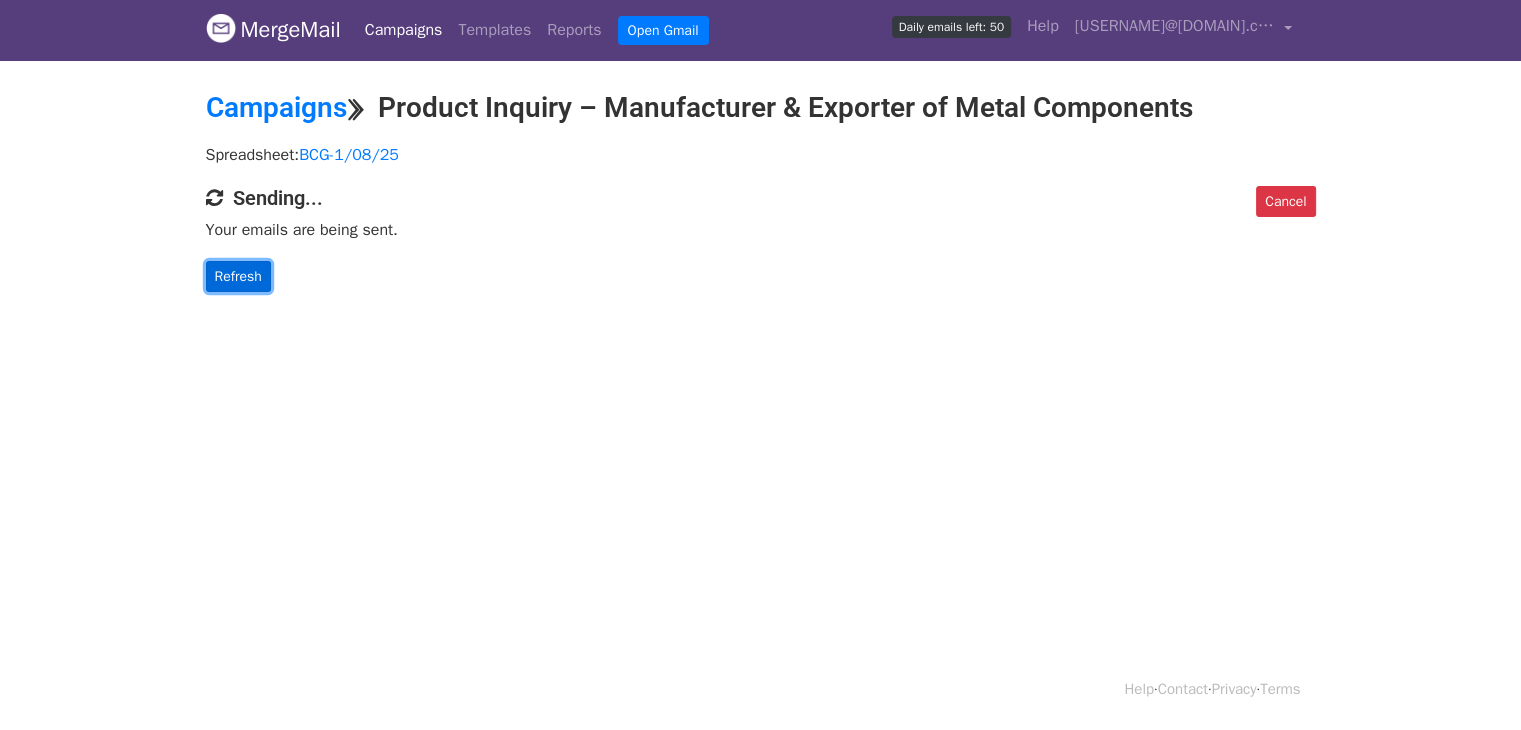 click on "Refresh" at bounding box center [238, 276] 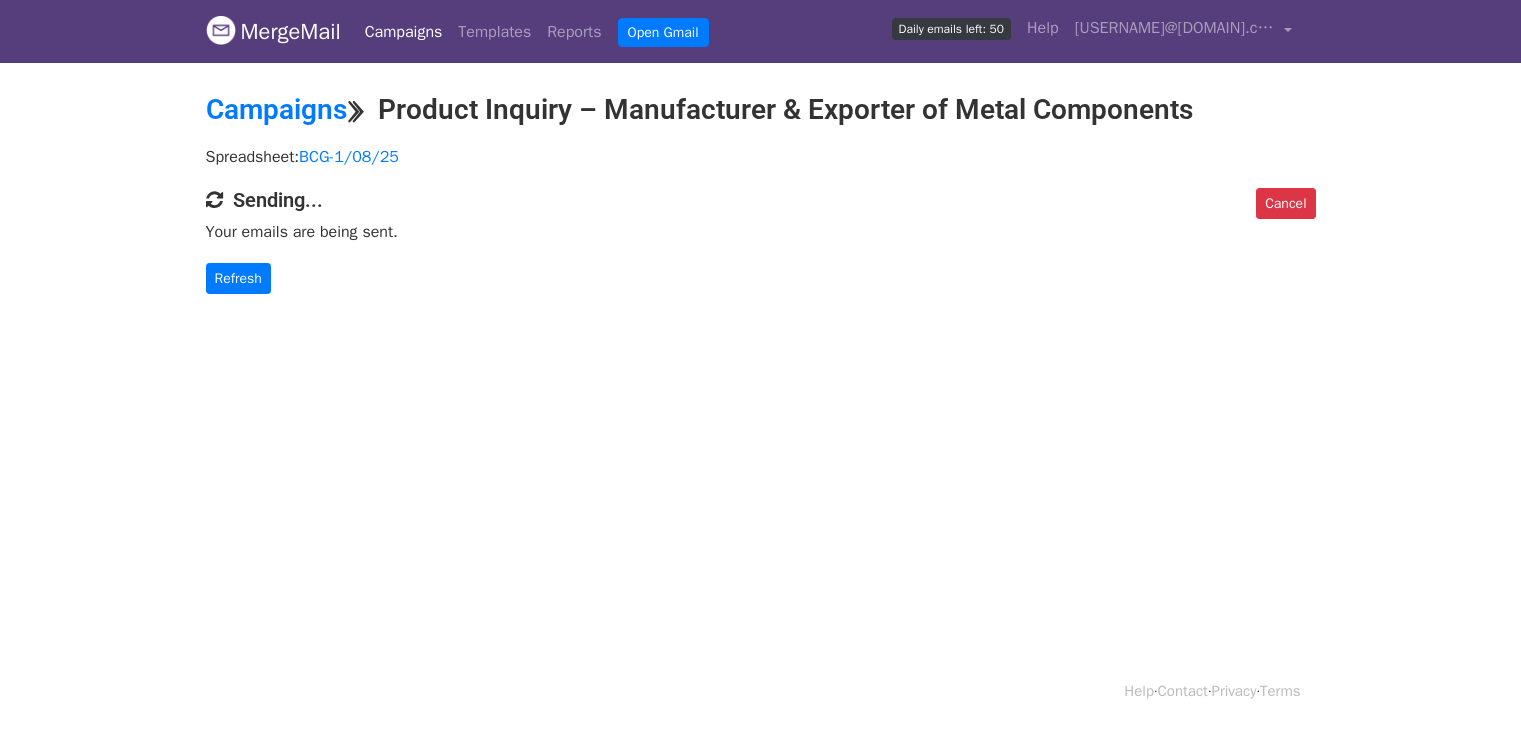 scroll, scrollTop: 0, scrollLeft: 0, axis: both 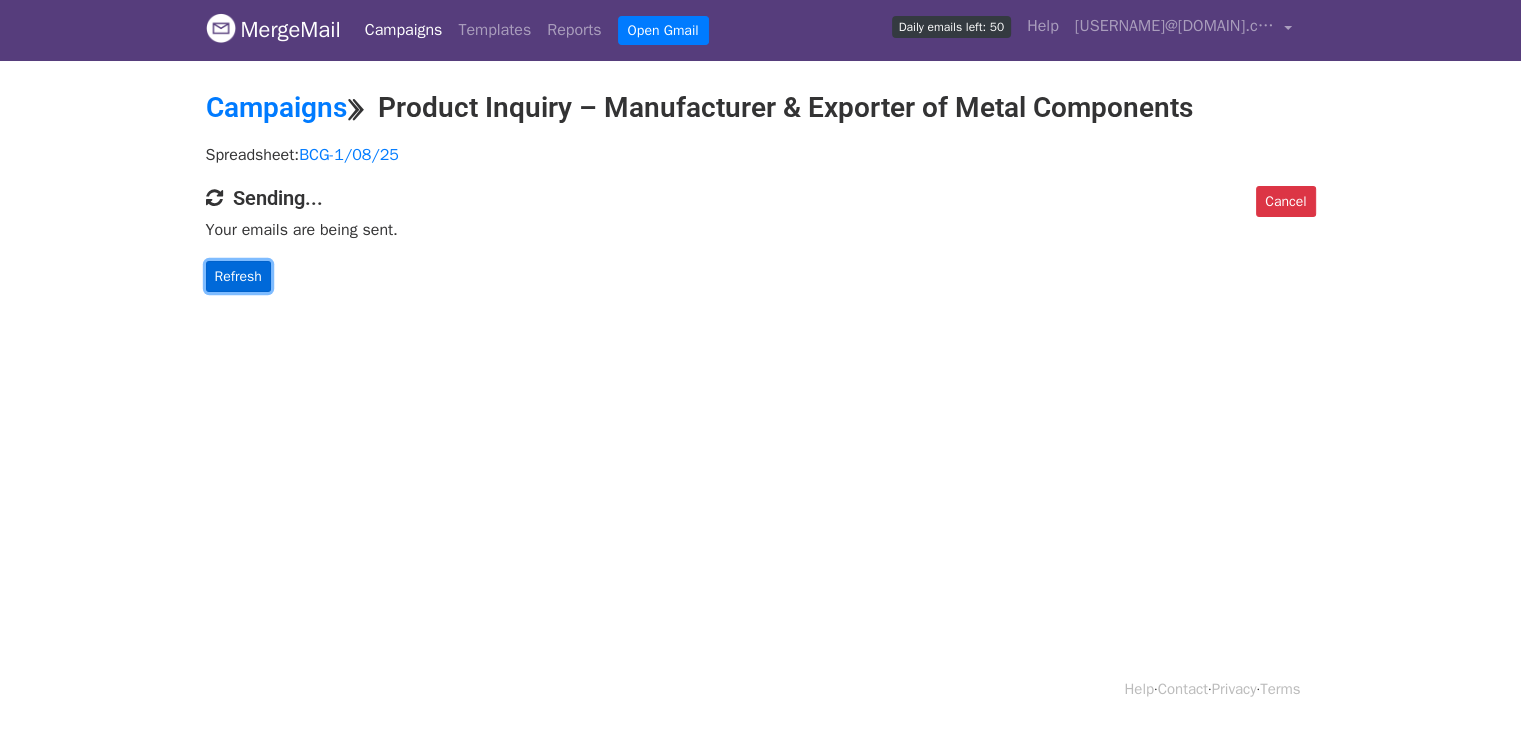 click on "Refresh" at bounding box center (238, 276) 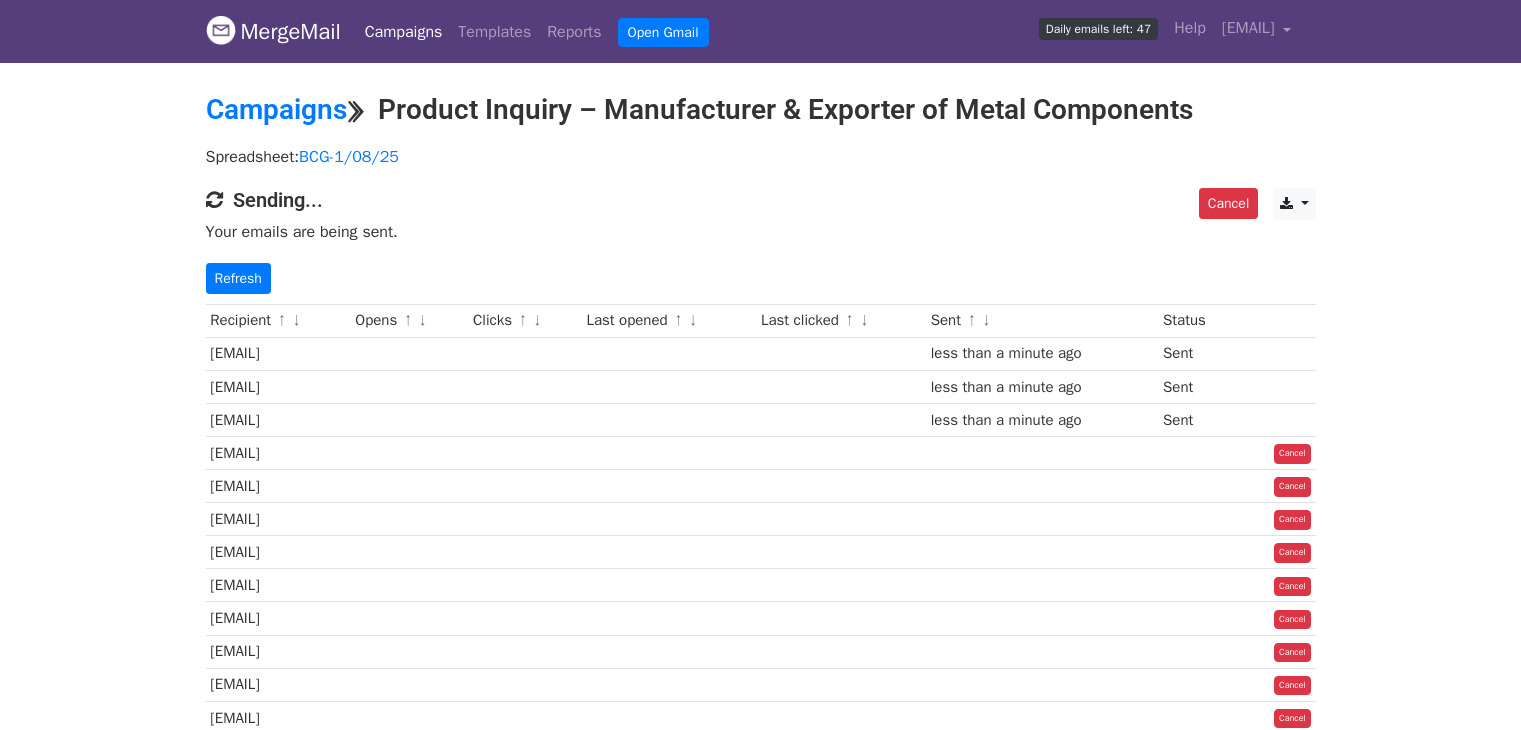 scroll, scrollTop: 0, scrollLeft: 0, axis: both 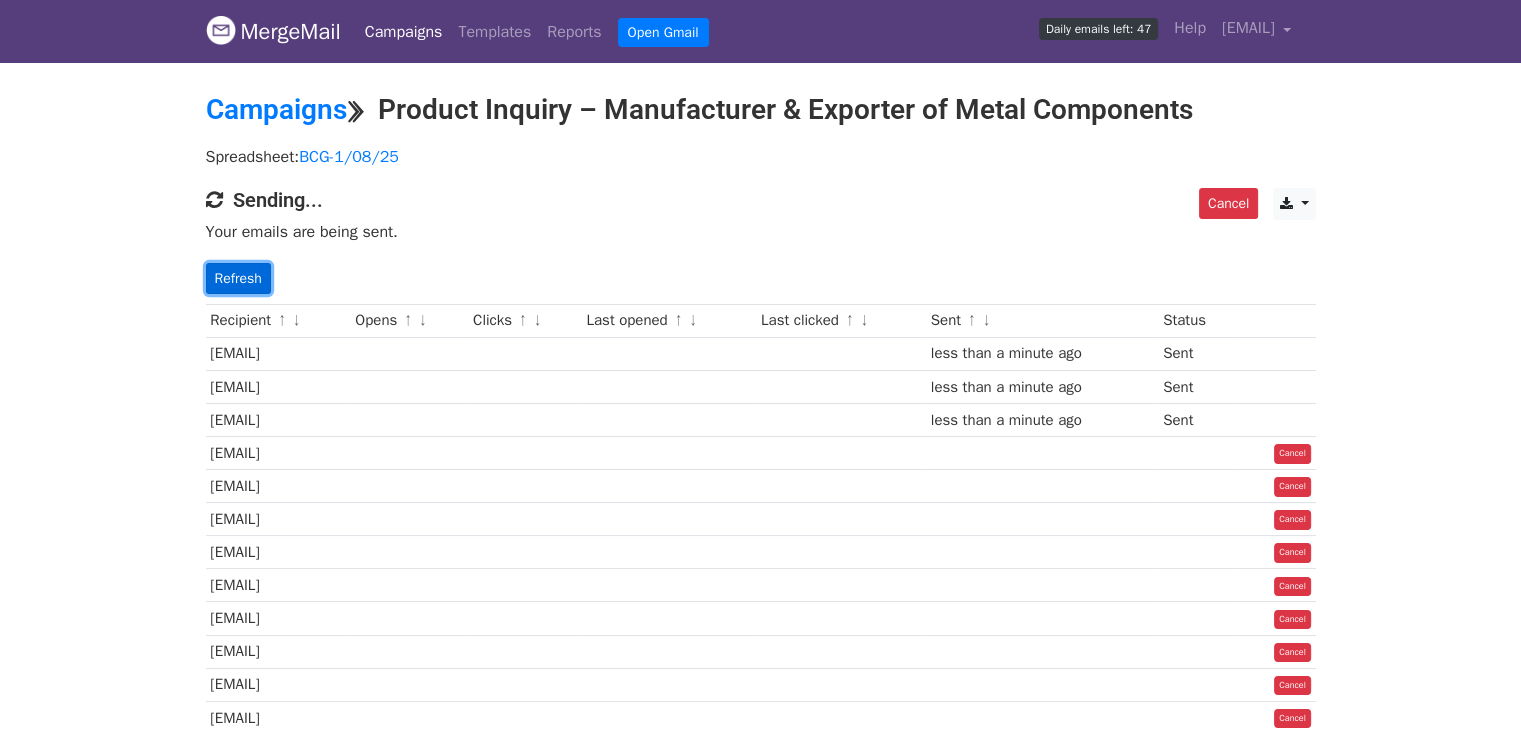 click on "Refresh" at bounding box center [238, 278] 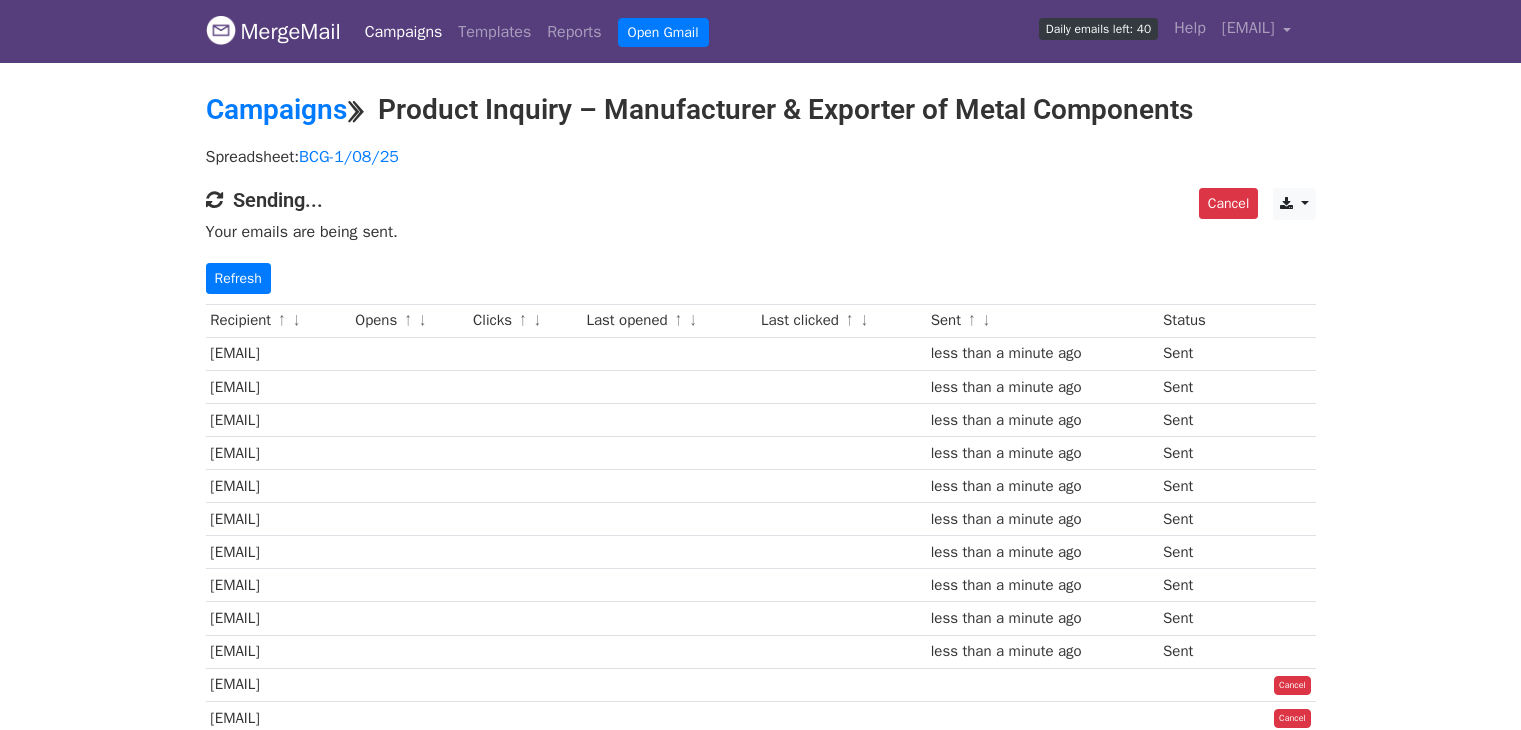scroll, scrollTop: 0, scrollLeft: 0, axis: both 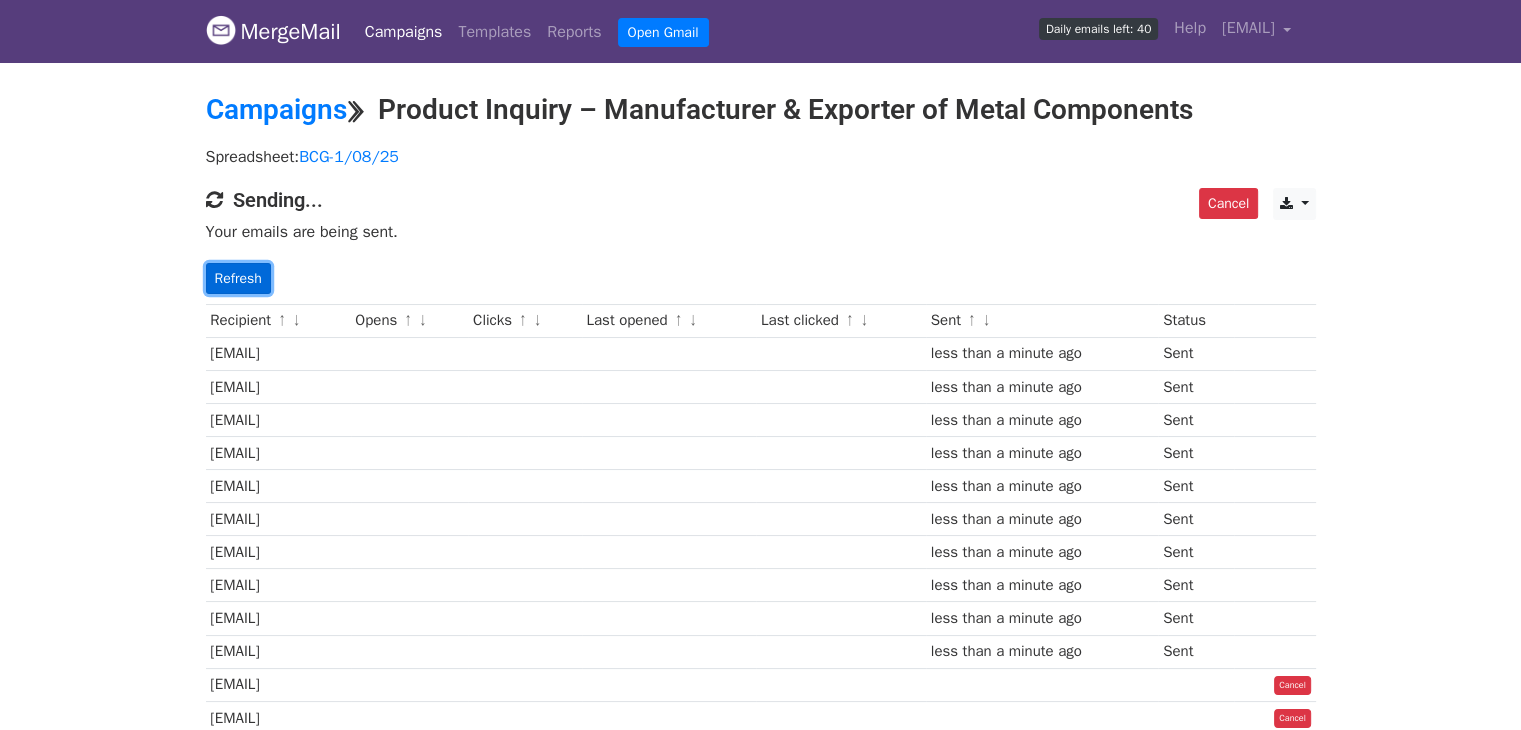 click on "Refresh" at bounding box center (238, 278) 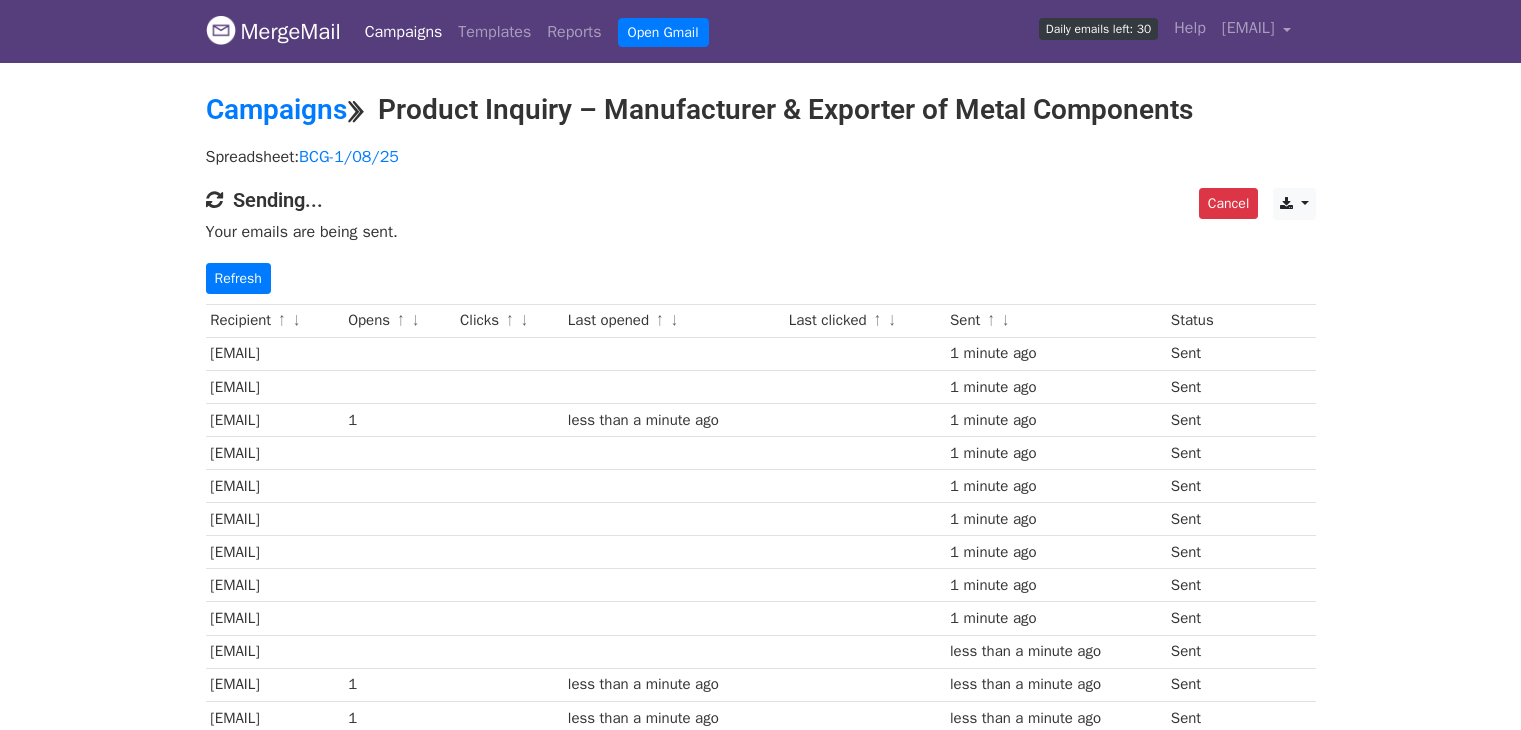 scroll, scrollTop: 0, scrollLeft: 0, axis: both 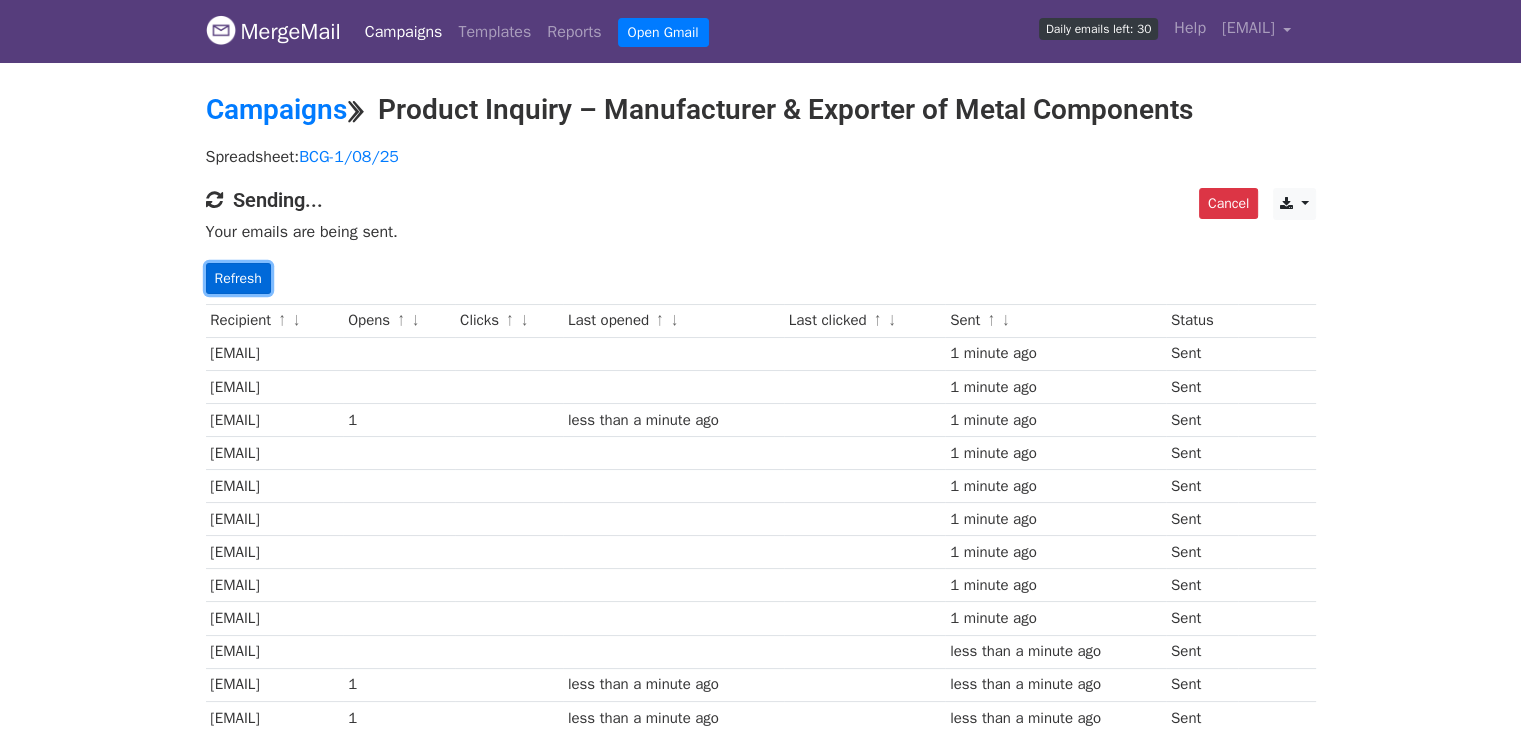 click on "Refresh" at bounding box center (238, 278) 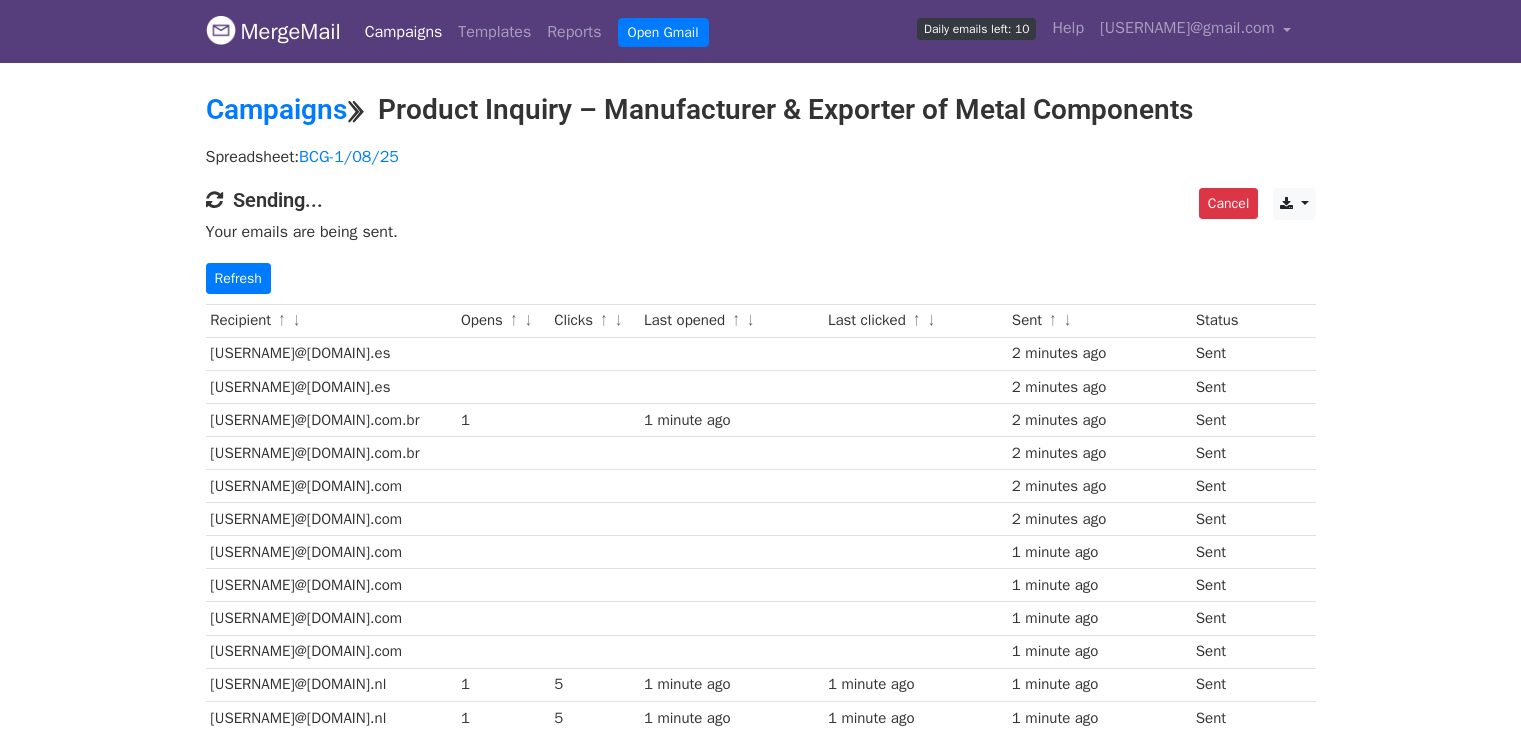 scroll, scrollTop: 0, scrollLeft: 0, axis: both 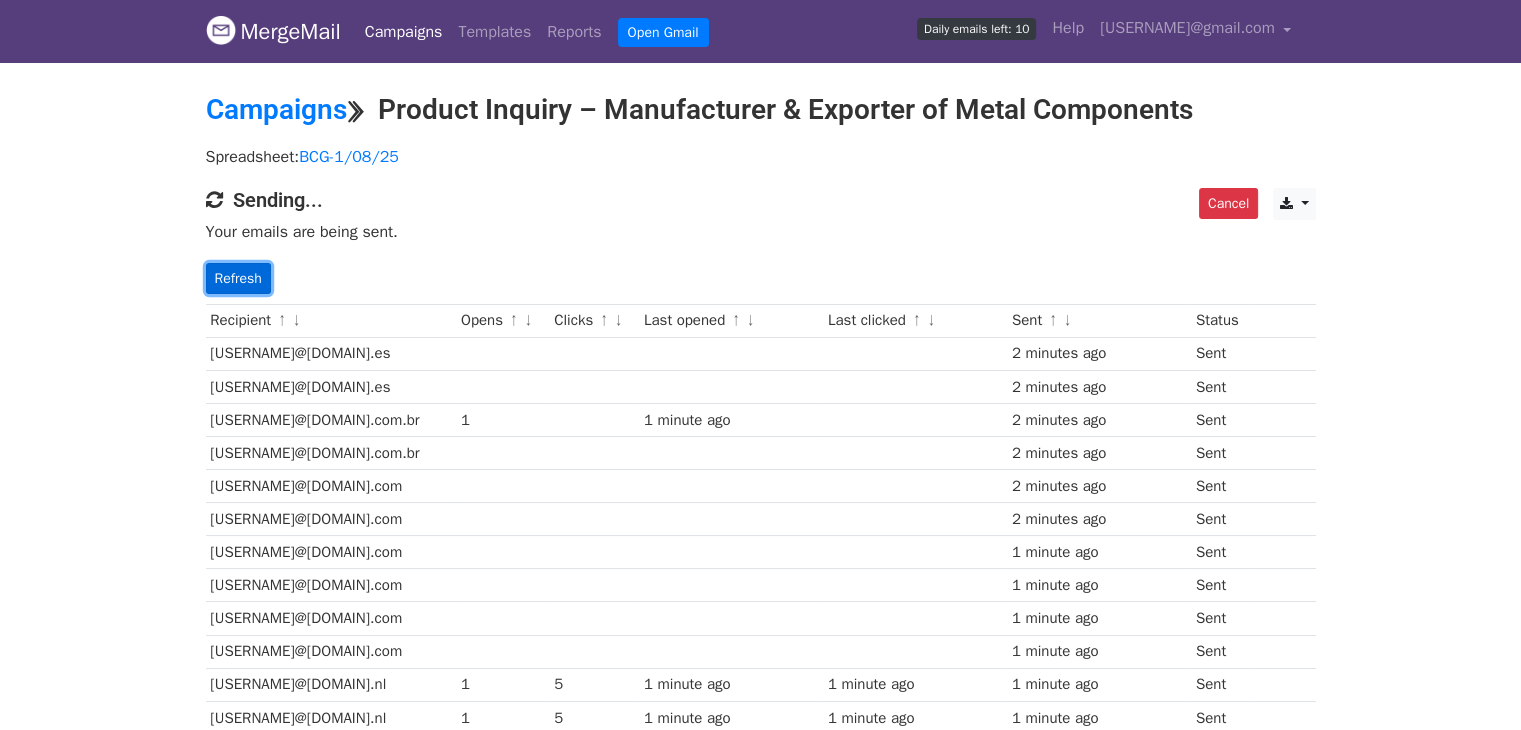click on "Refresh" at bounding box center (238, 278) 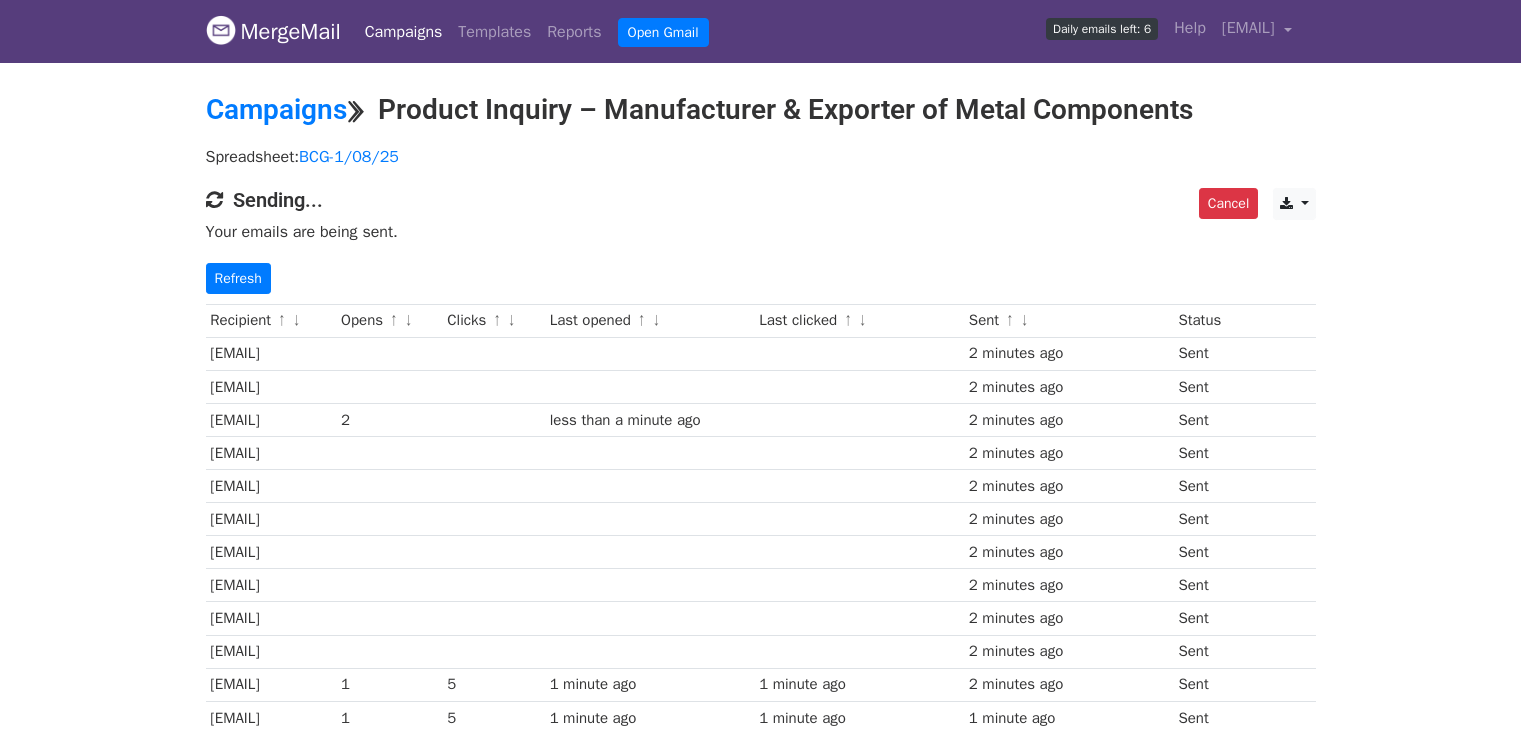 scroll, scrollTop: 0, scrollLeft: 0, axis: both 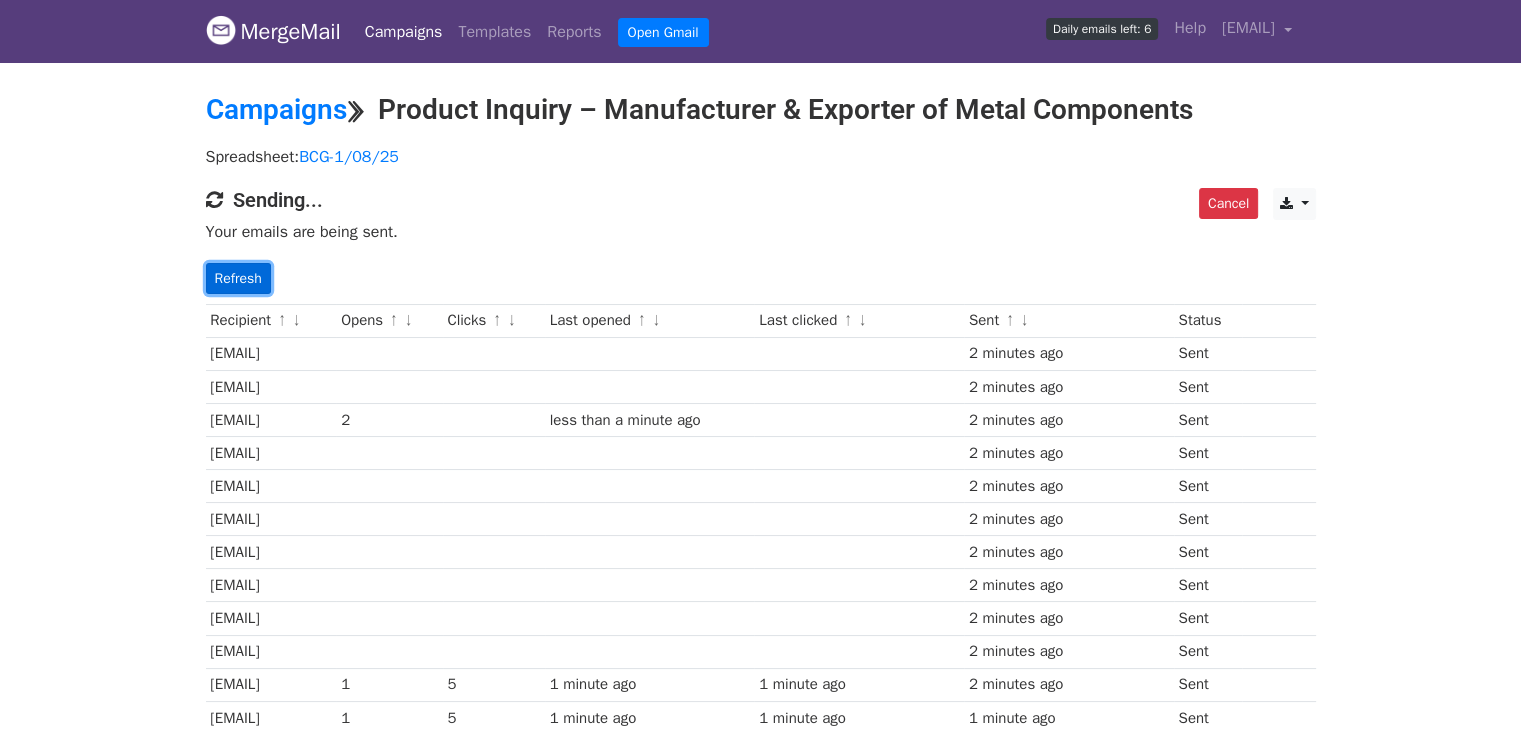 click on "Refresh" at bounding box center [238, 278] 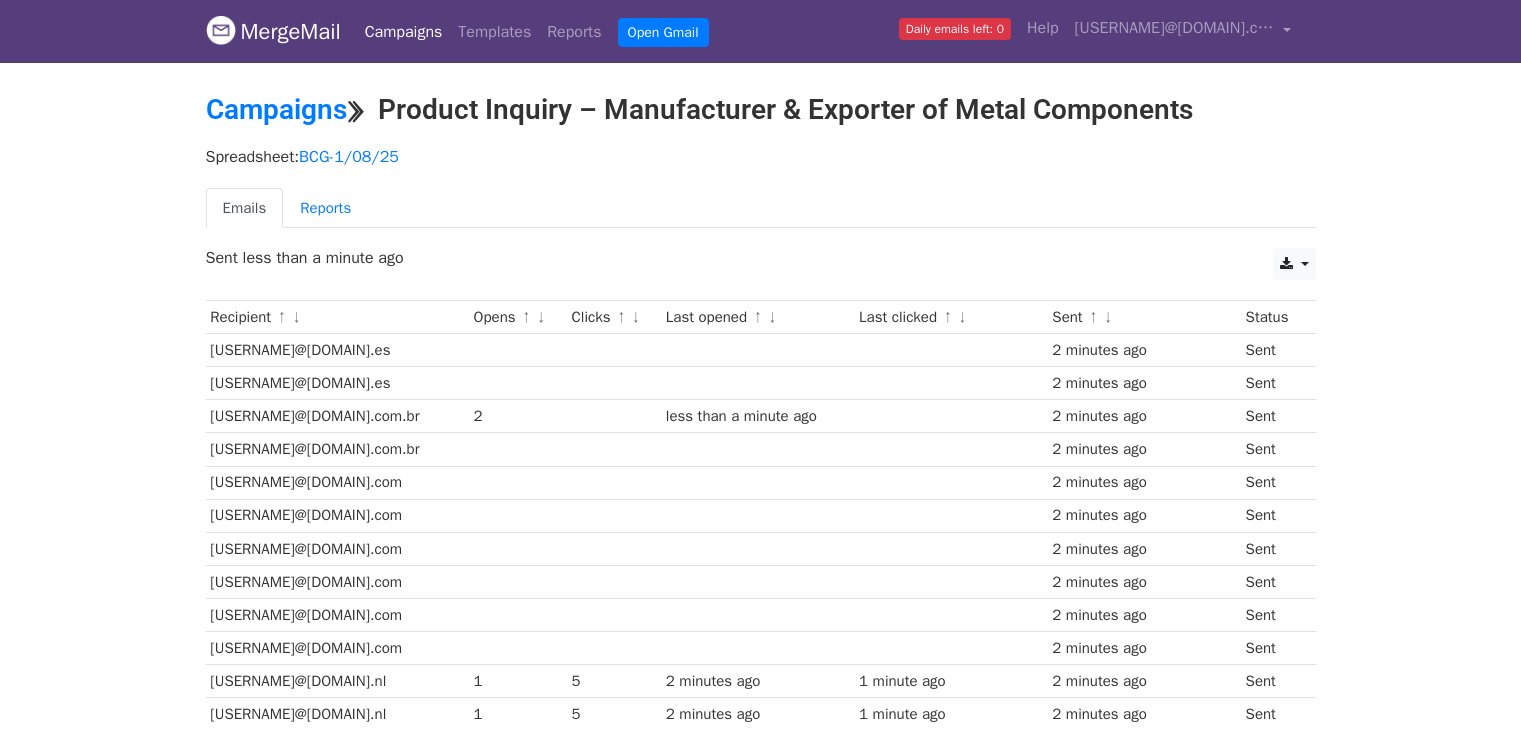 scroll, scrollTop: 0, scrollLeft: 0, axis: both 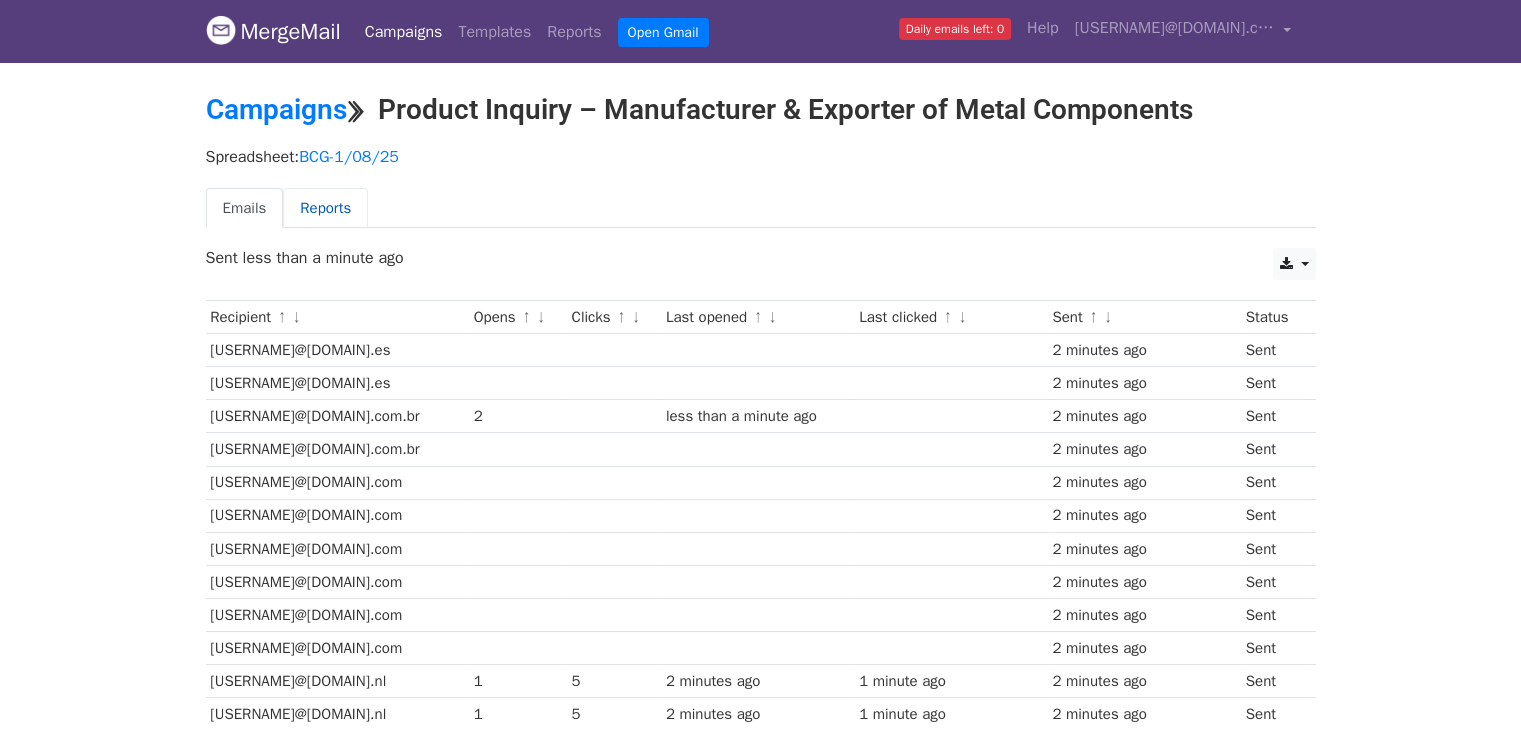 click on "Reports" at bounding box center (325, 208) 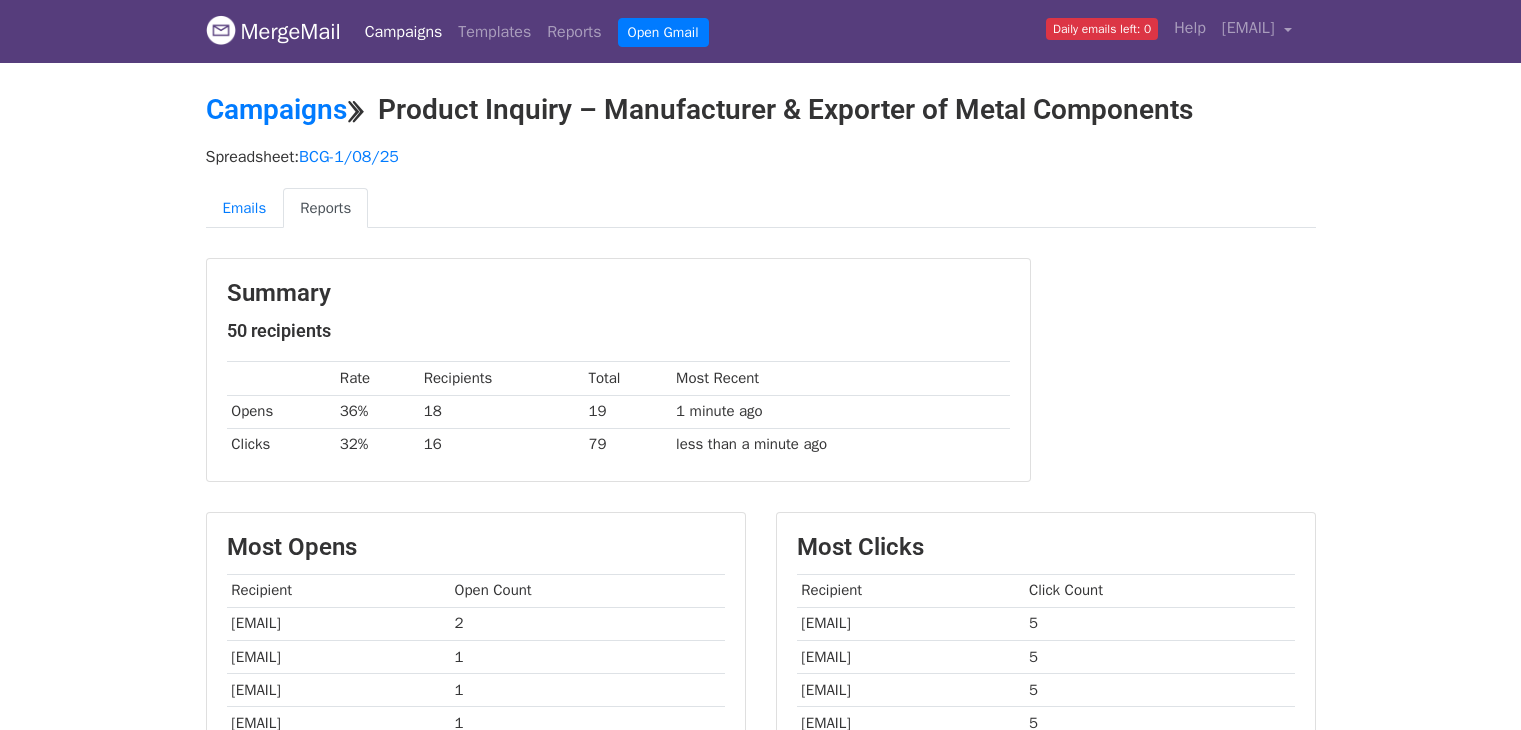 scroll, scrollTop: 0, scrollLeft: 0, axis: both 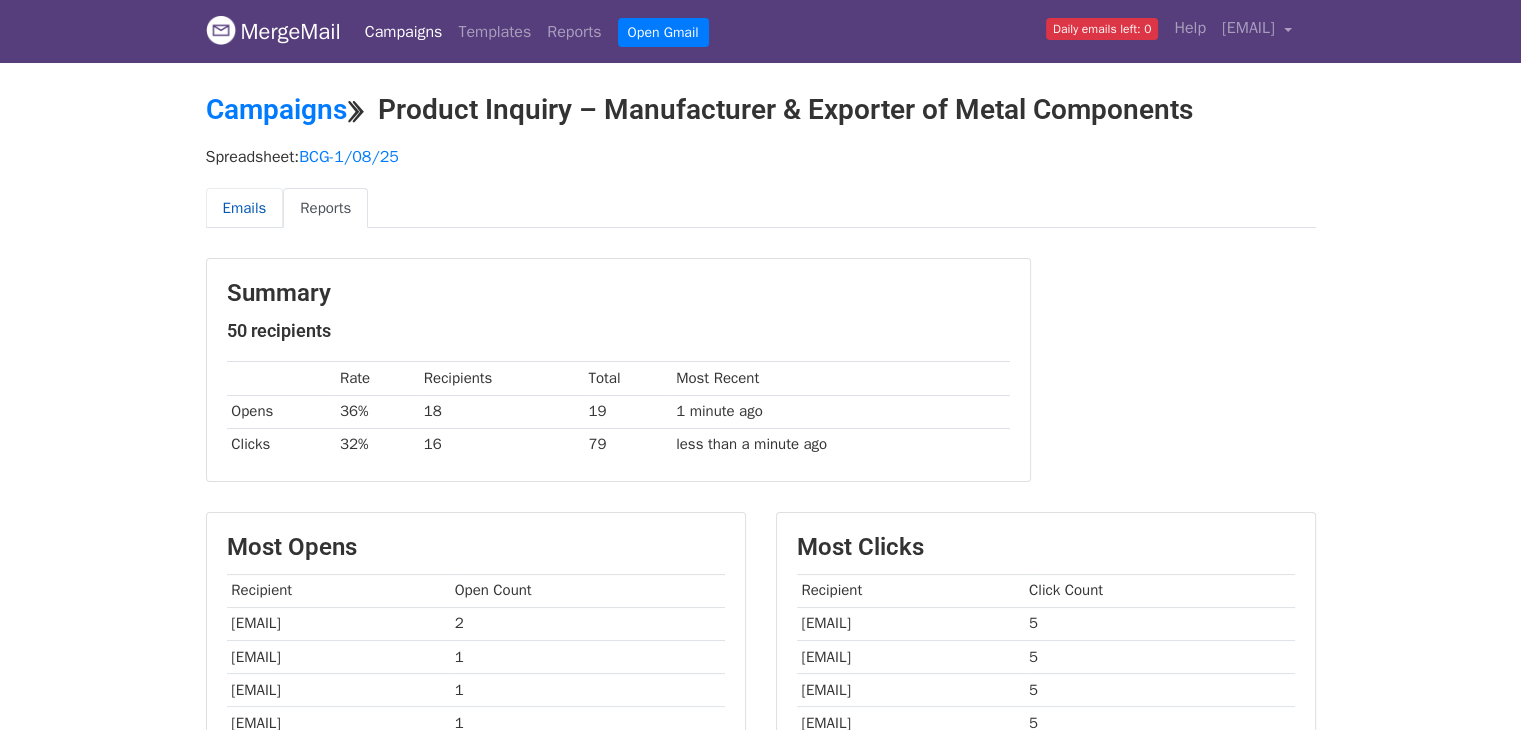 click on "Emails" at bounding box center (245, 208) 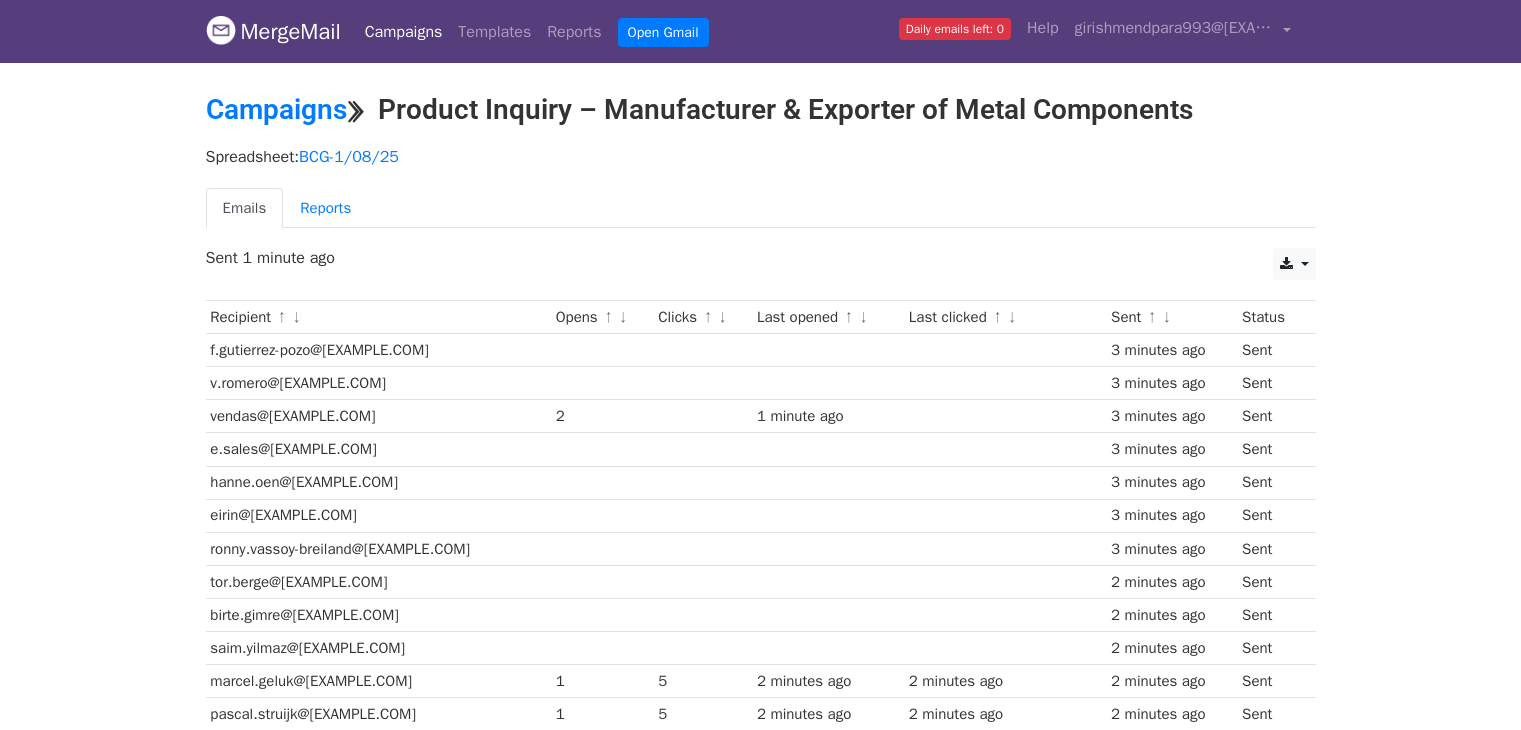 scroll, scrollTop: 0, scrollLeft: 0, axis: both 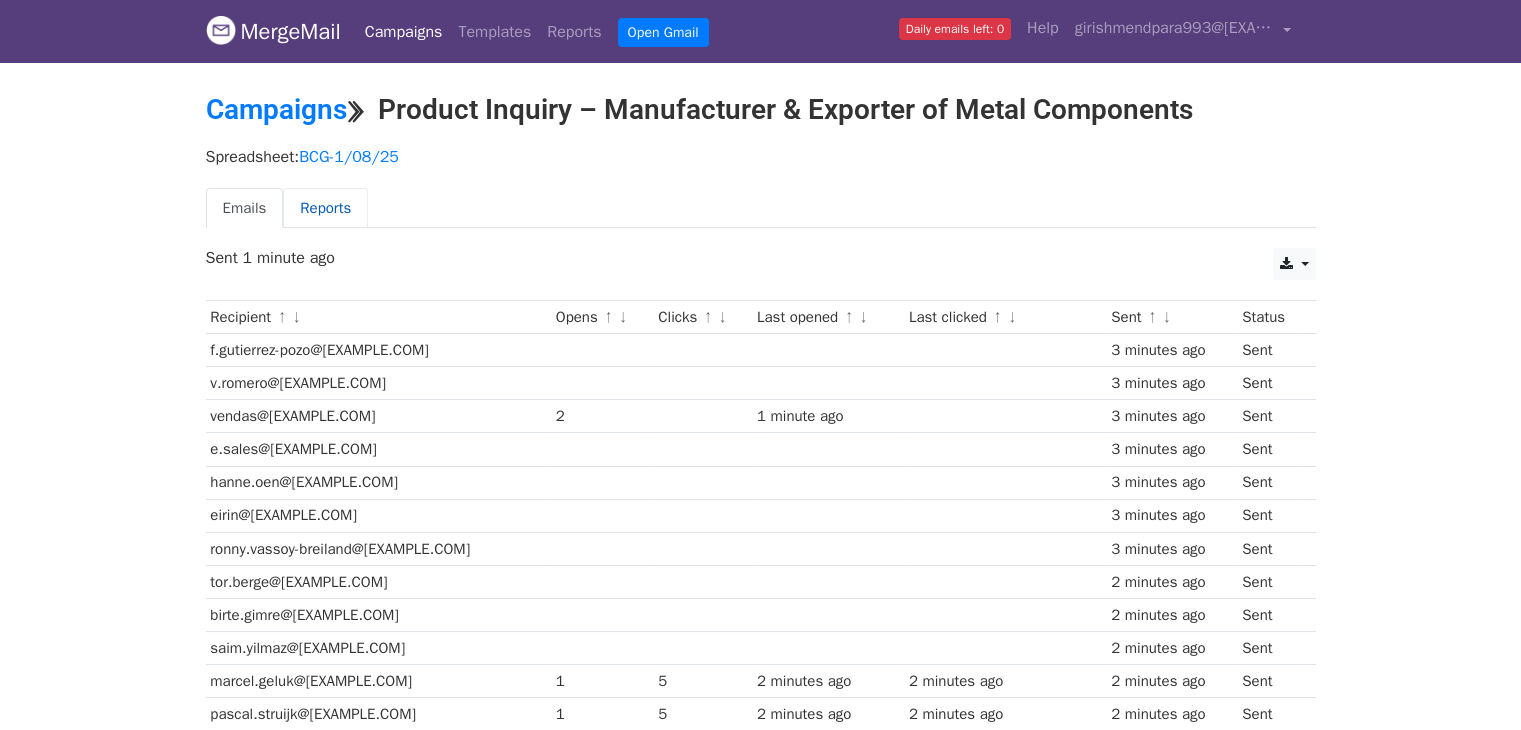 click on "Reports" at bounding box center [325, 208] 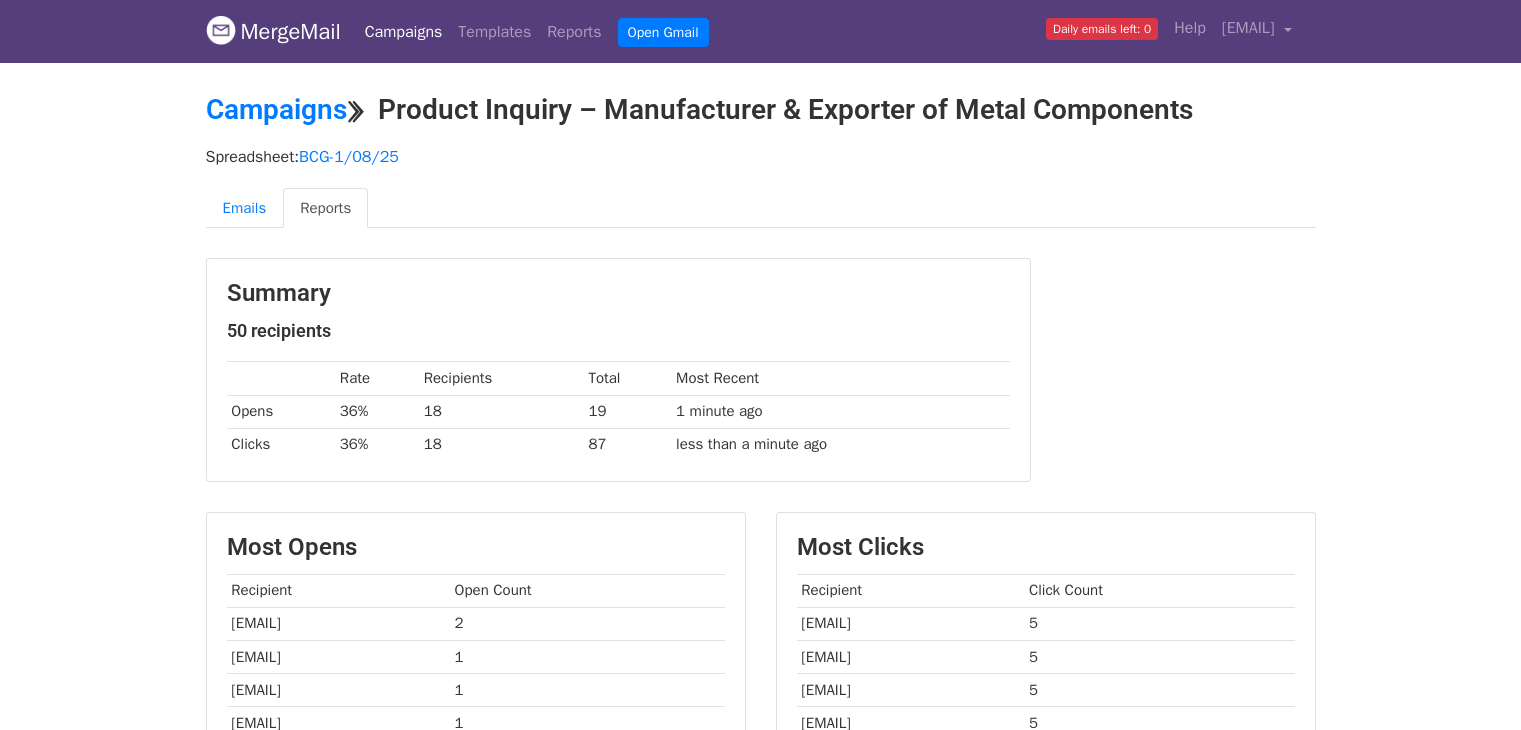 click on "Reports" at bounding box center (325, 208) 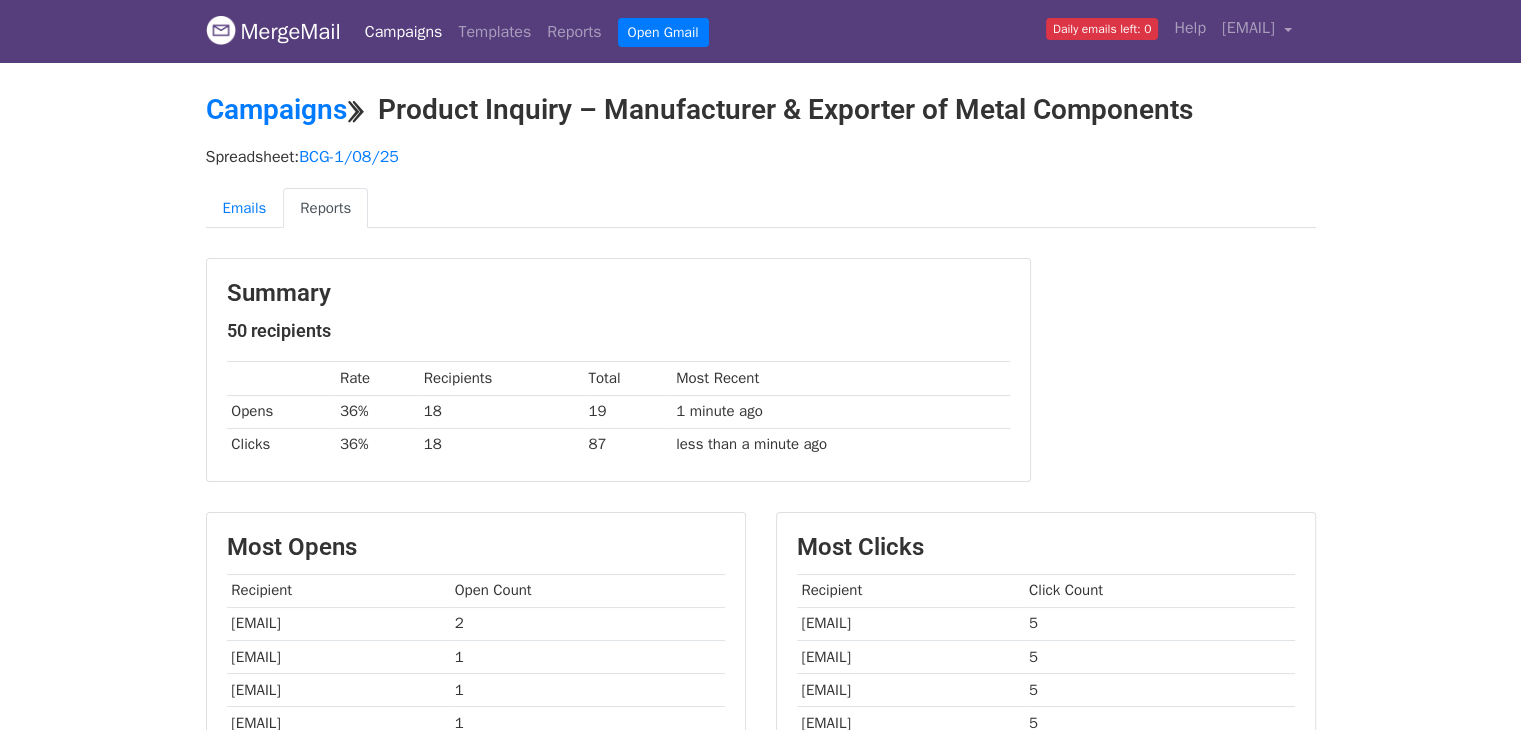 scroll, scrollTop: 0, scrollLeft: 0, axis: both 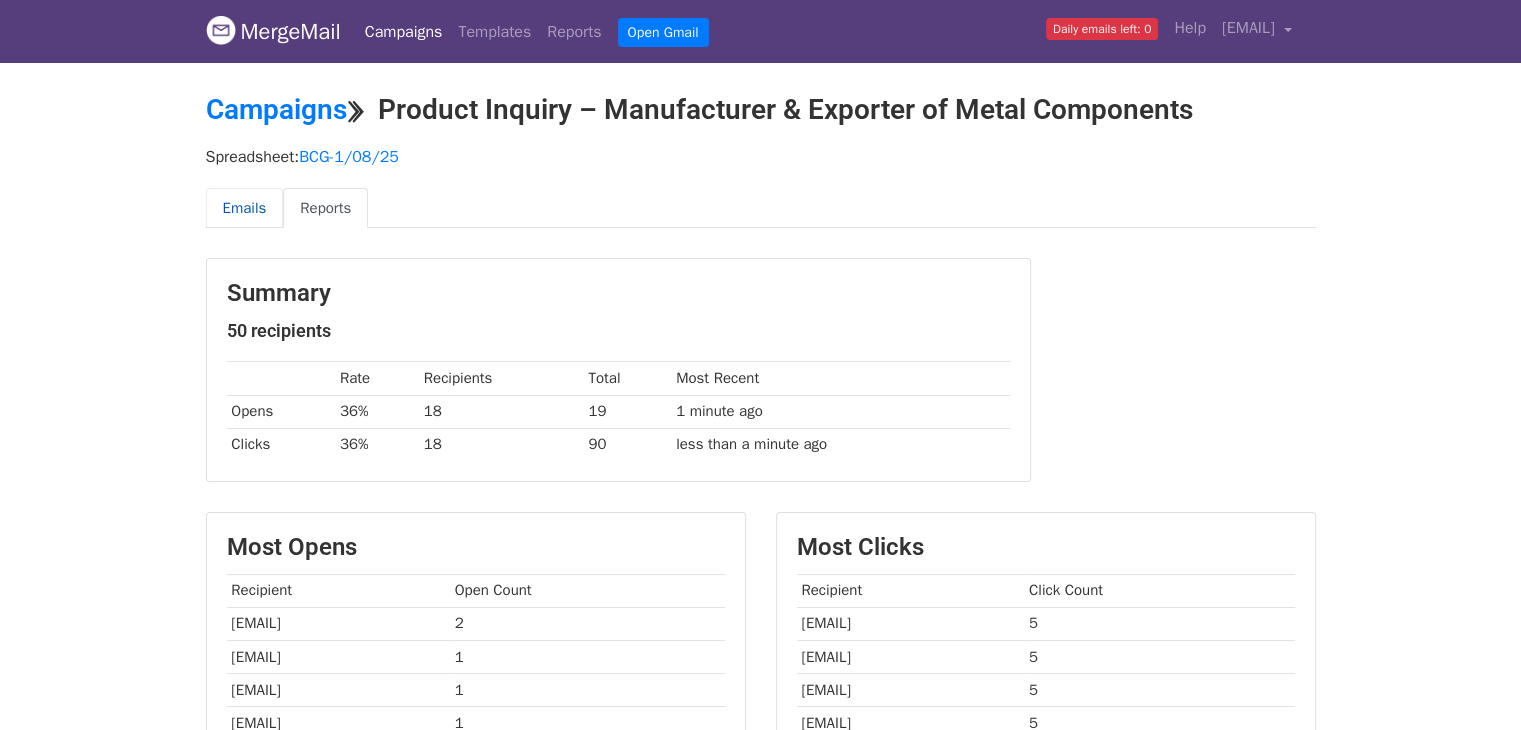 click on "Emails" at bounding box center [245, 208] 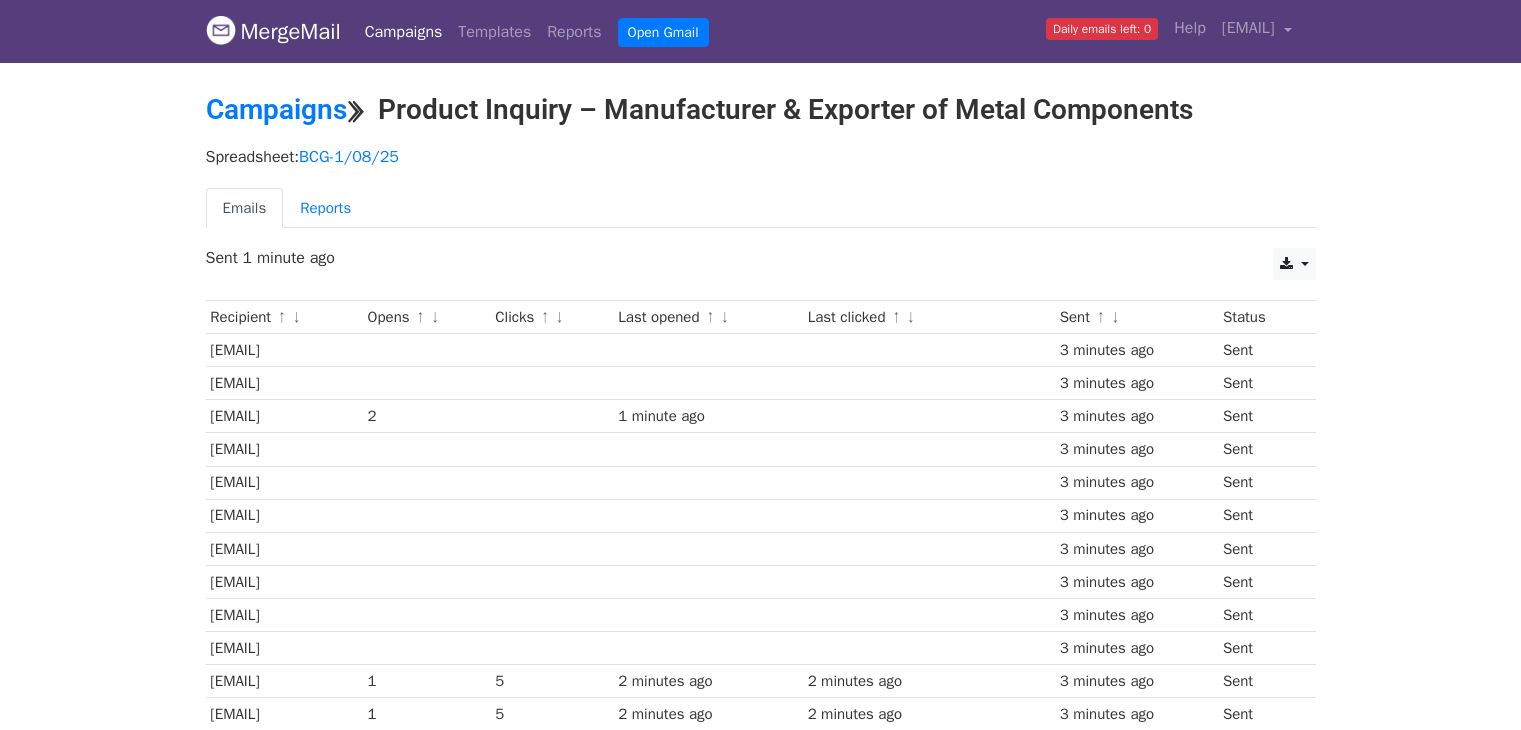scroll, scrollTop: 0, scrollLeft: 0, axis: both 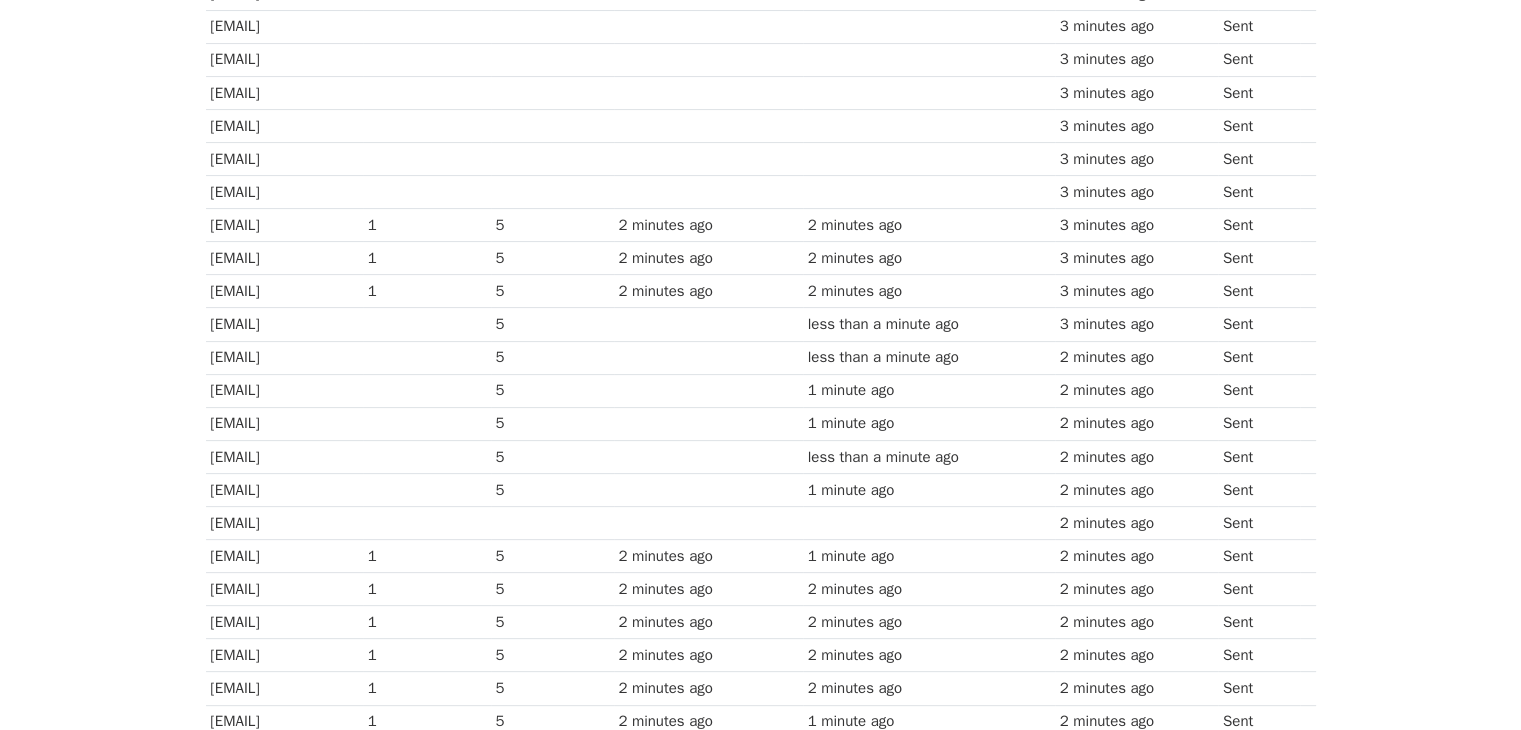 click on "[EMAIL]" at bounding box center (284, 522) 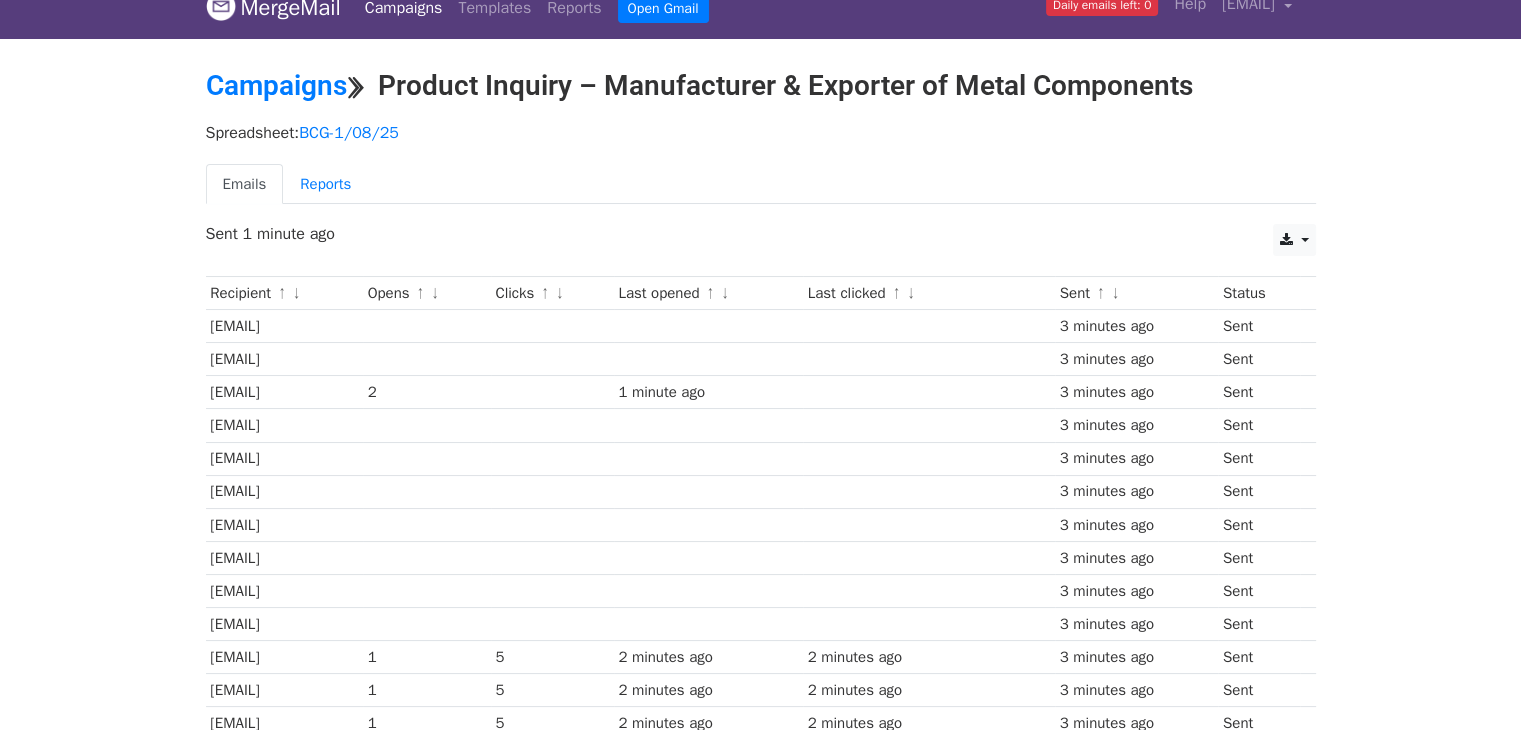 scroll, scrollTop: 0, scrollLeft: 0, axis: both 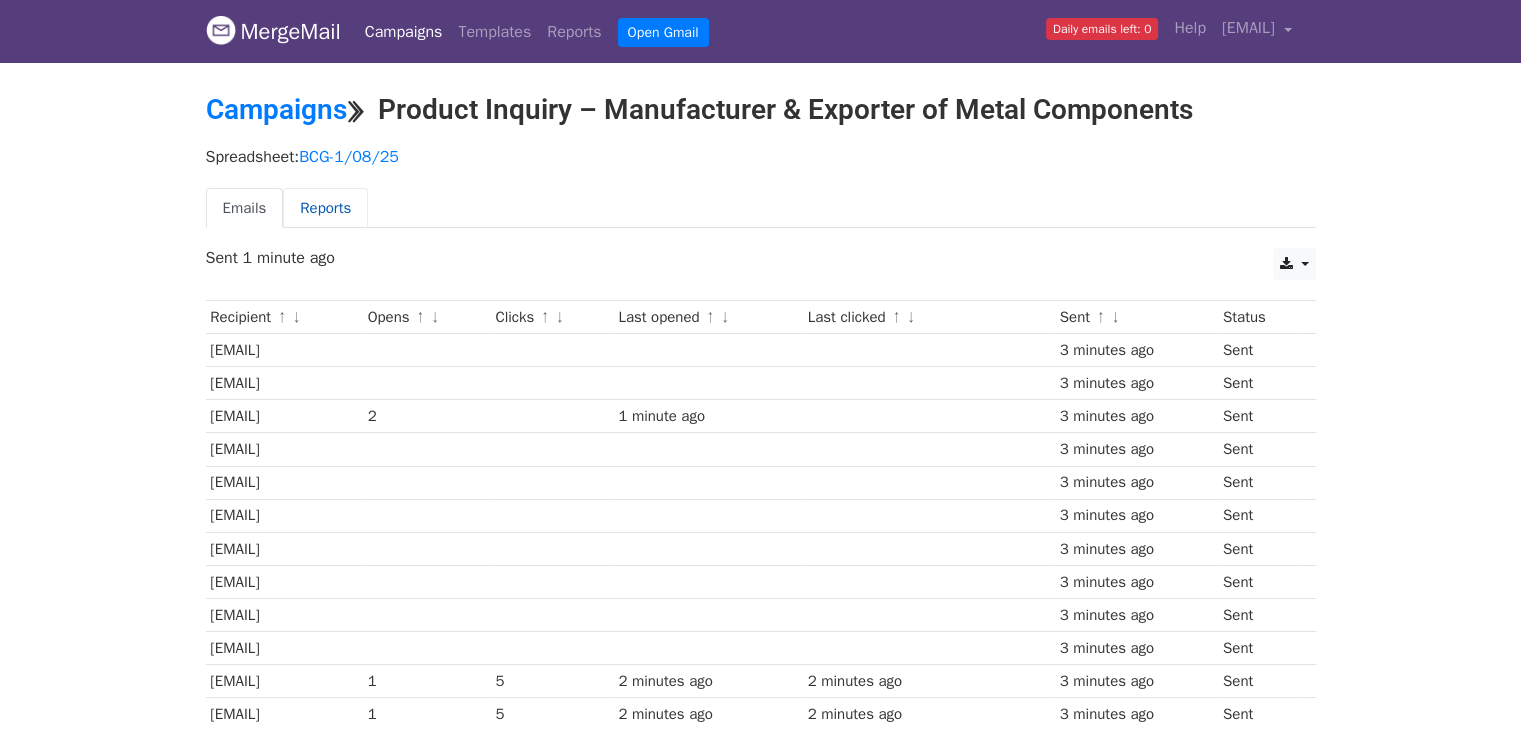 click on "Reports" at bounding box center (325, 208) 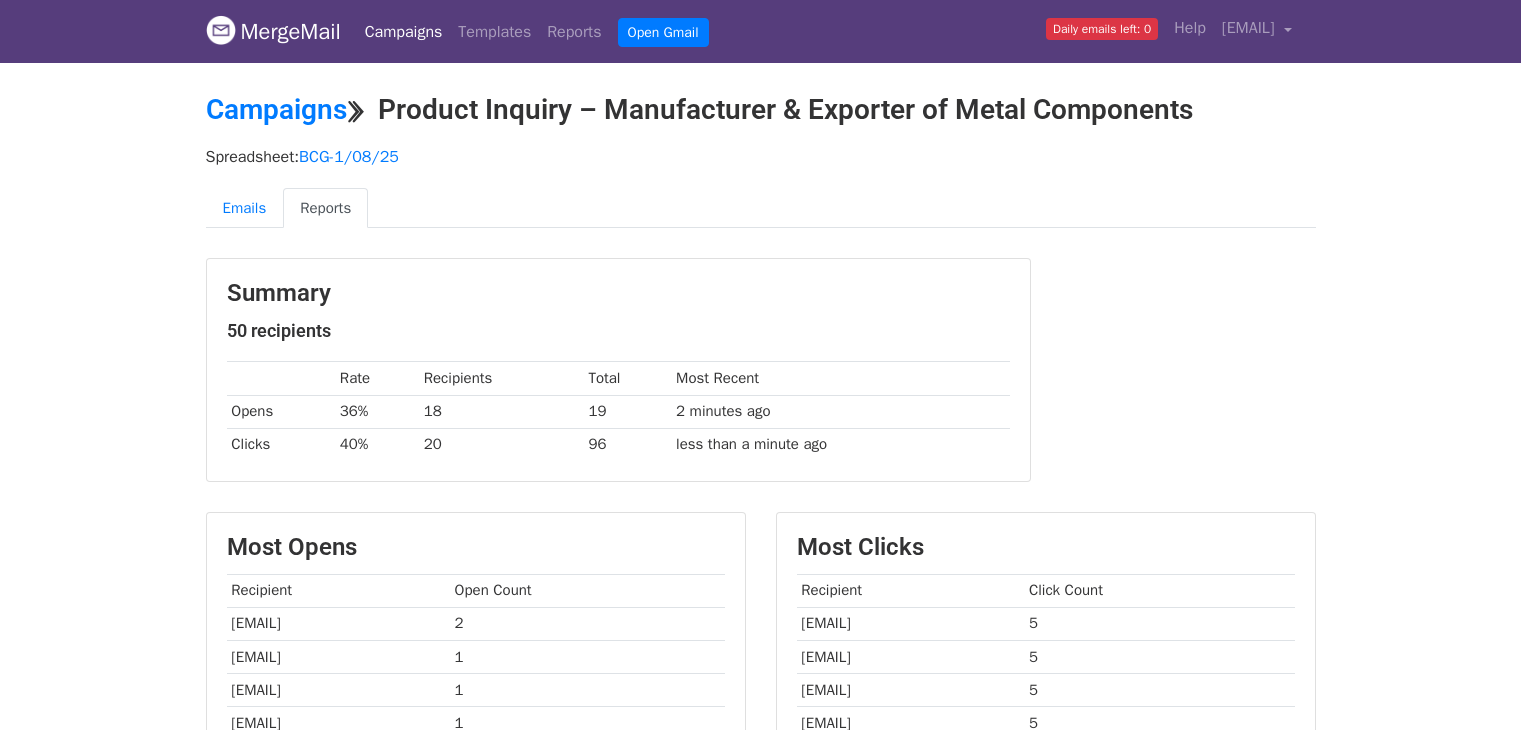 scroll, scrollTop: 0, scrollLeft: 0, axis: both 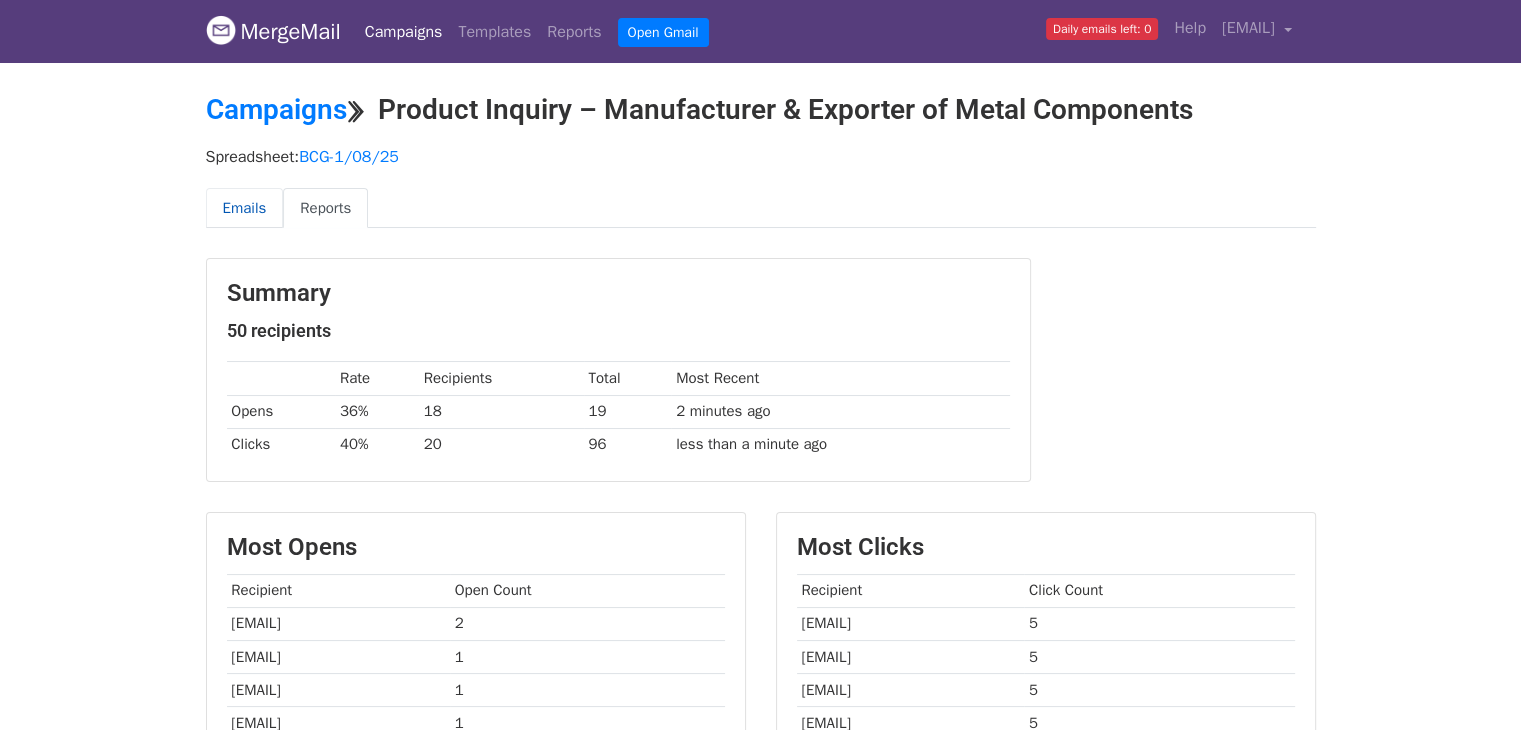 click on "Emails" at bounding box center [245, 208] 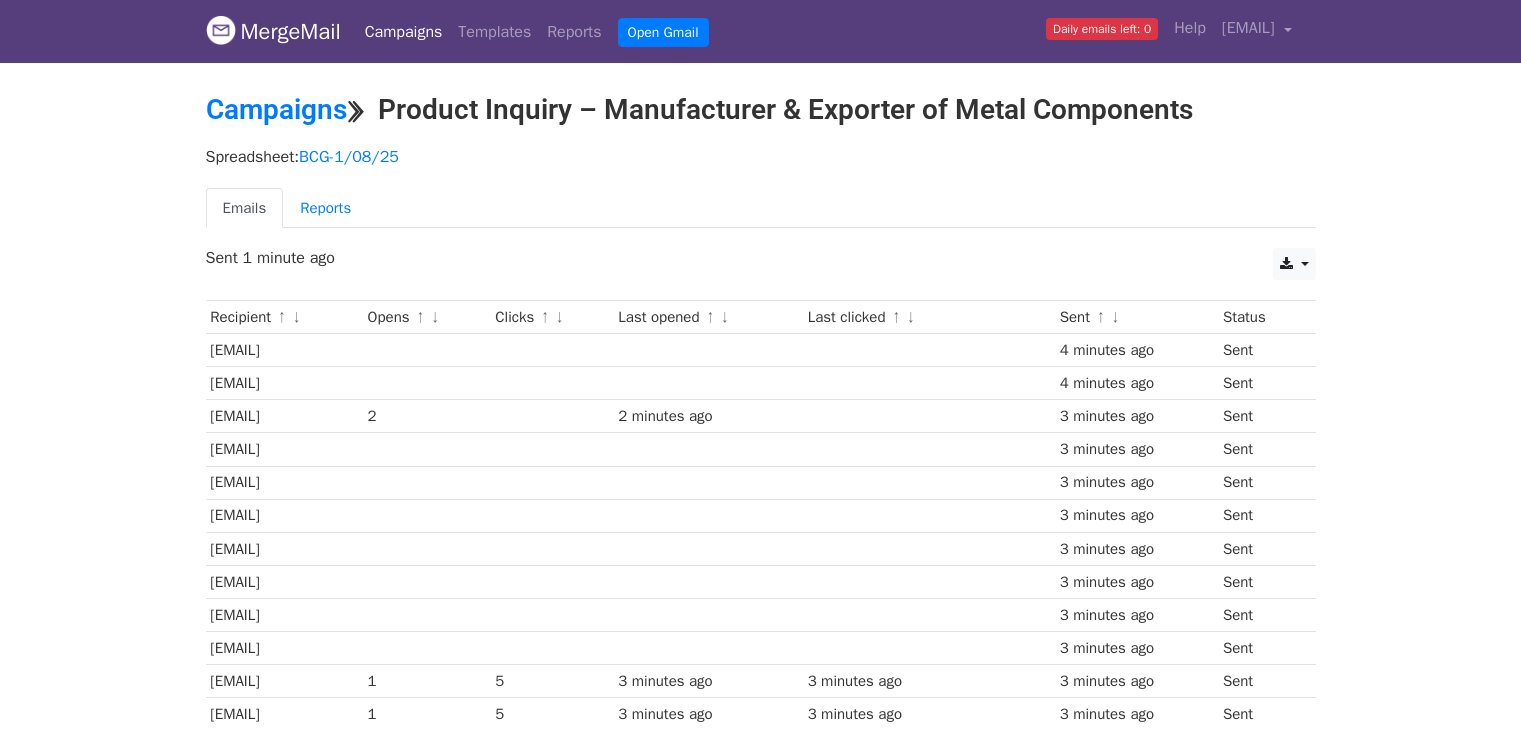 scroll, scrollTop: 0, scrollLeft: 0, axis: both 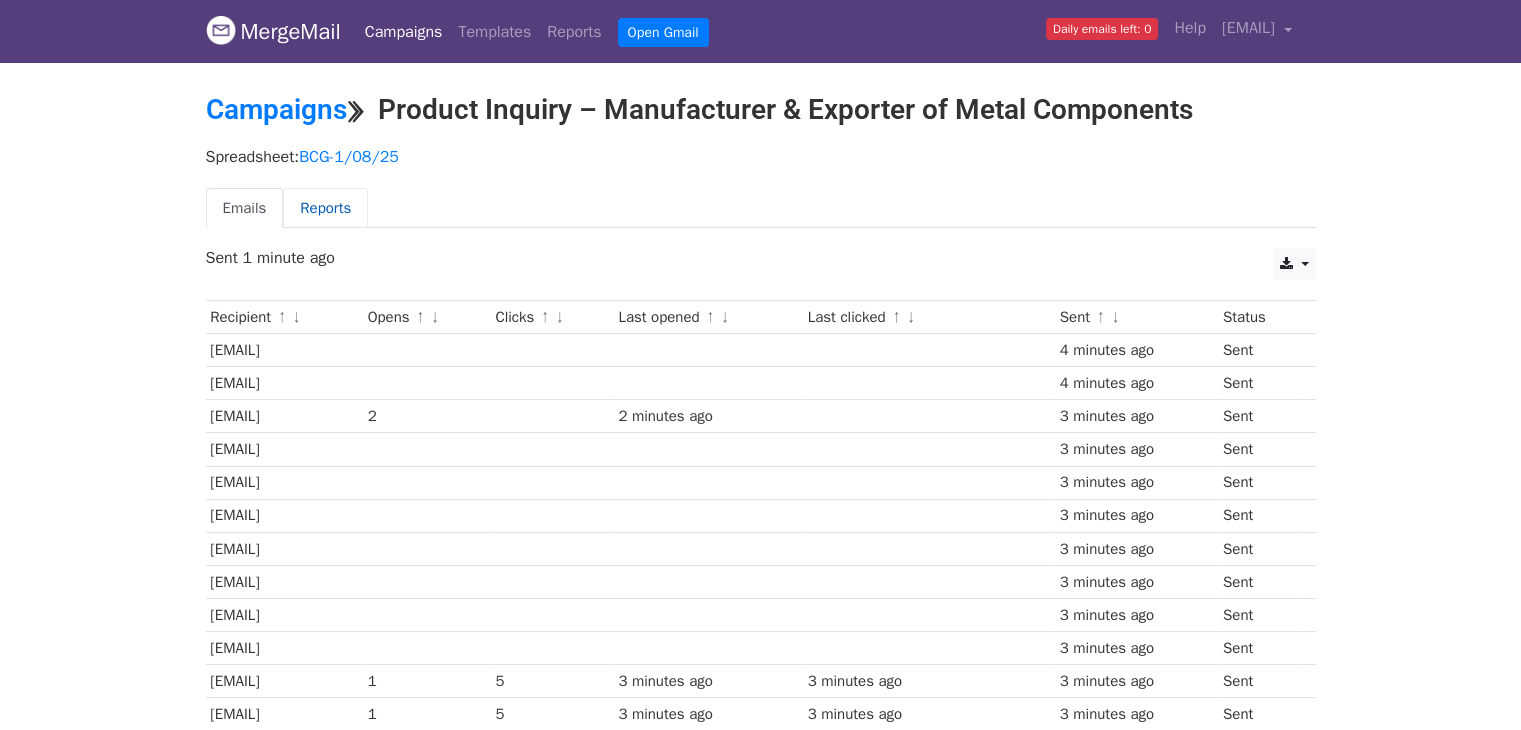 click on "Reports" at bounding box center [325, 208] 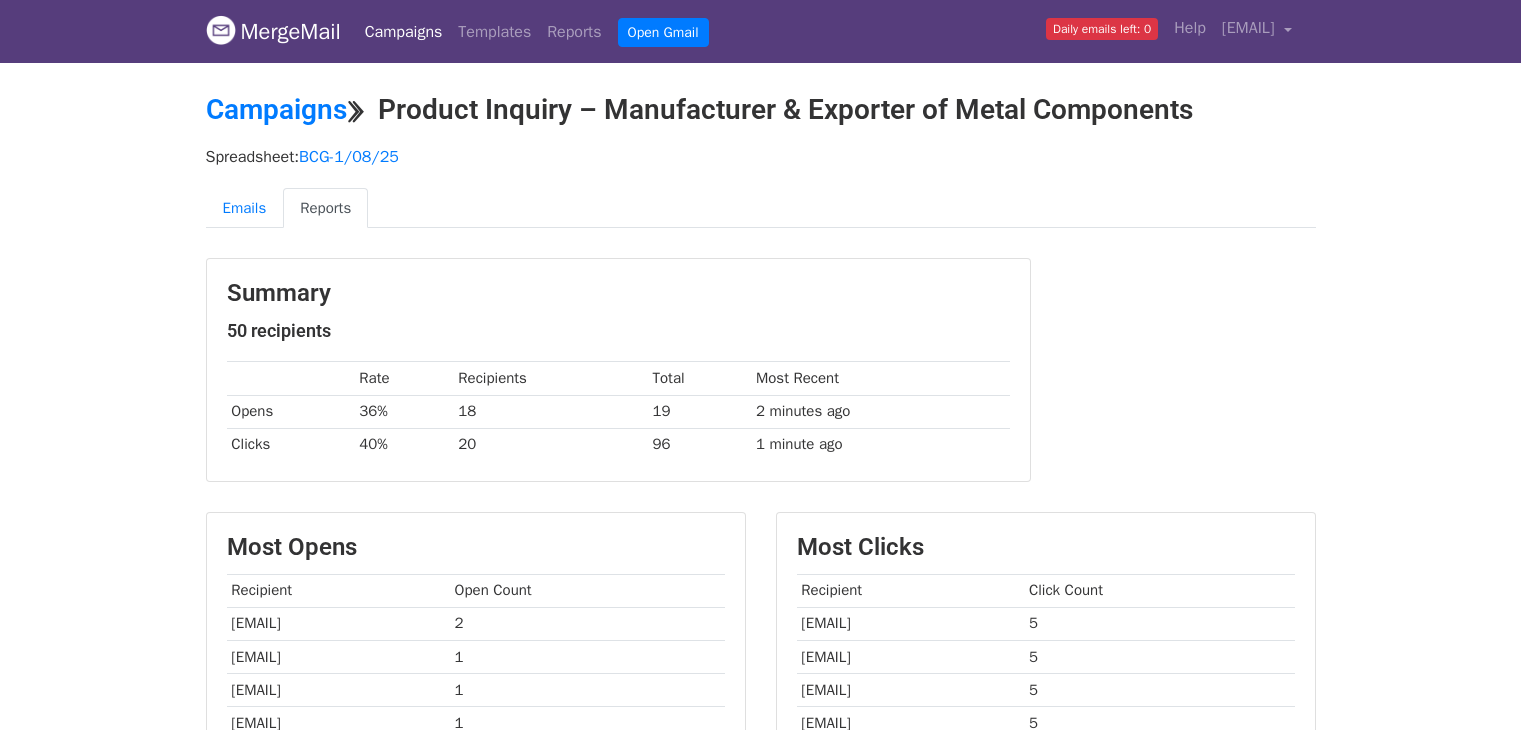 scroll, scrollTop: 0, scrollLeft: 0, axis: both 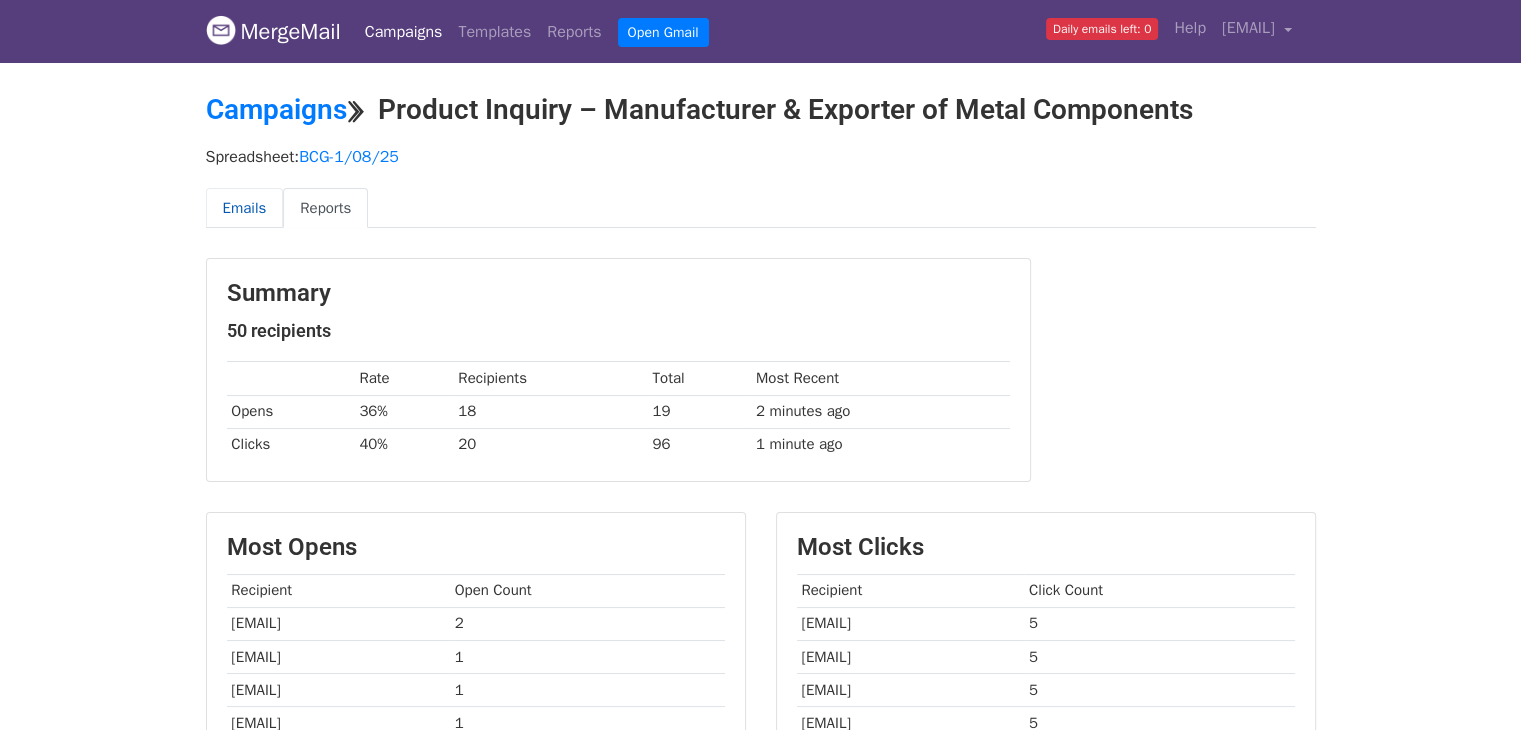 click on "Emails" at bounding box center (245, 208) 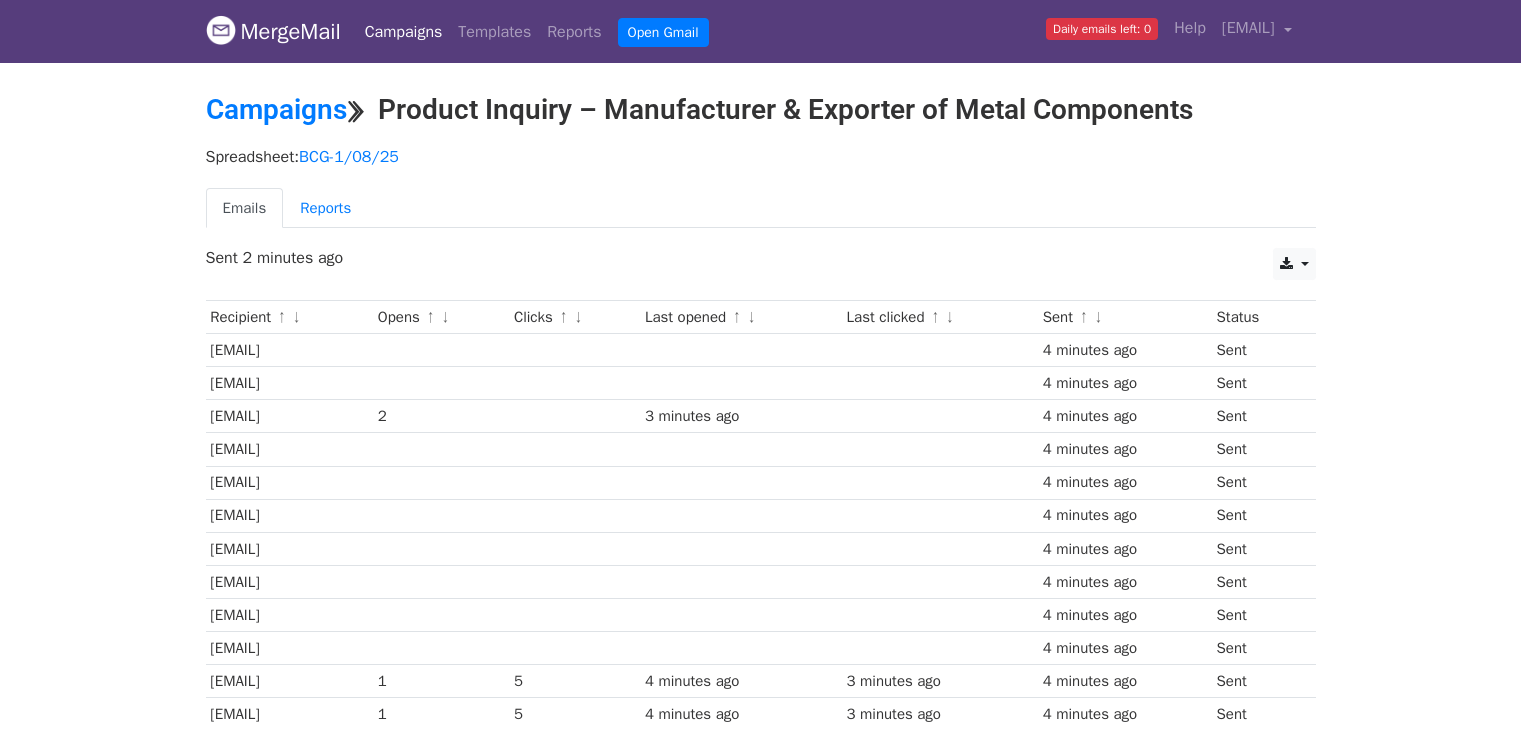 scroll, scrollTop: 0, scrollLeft: 0, axis: both 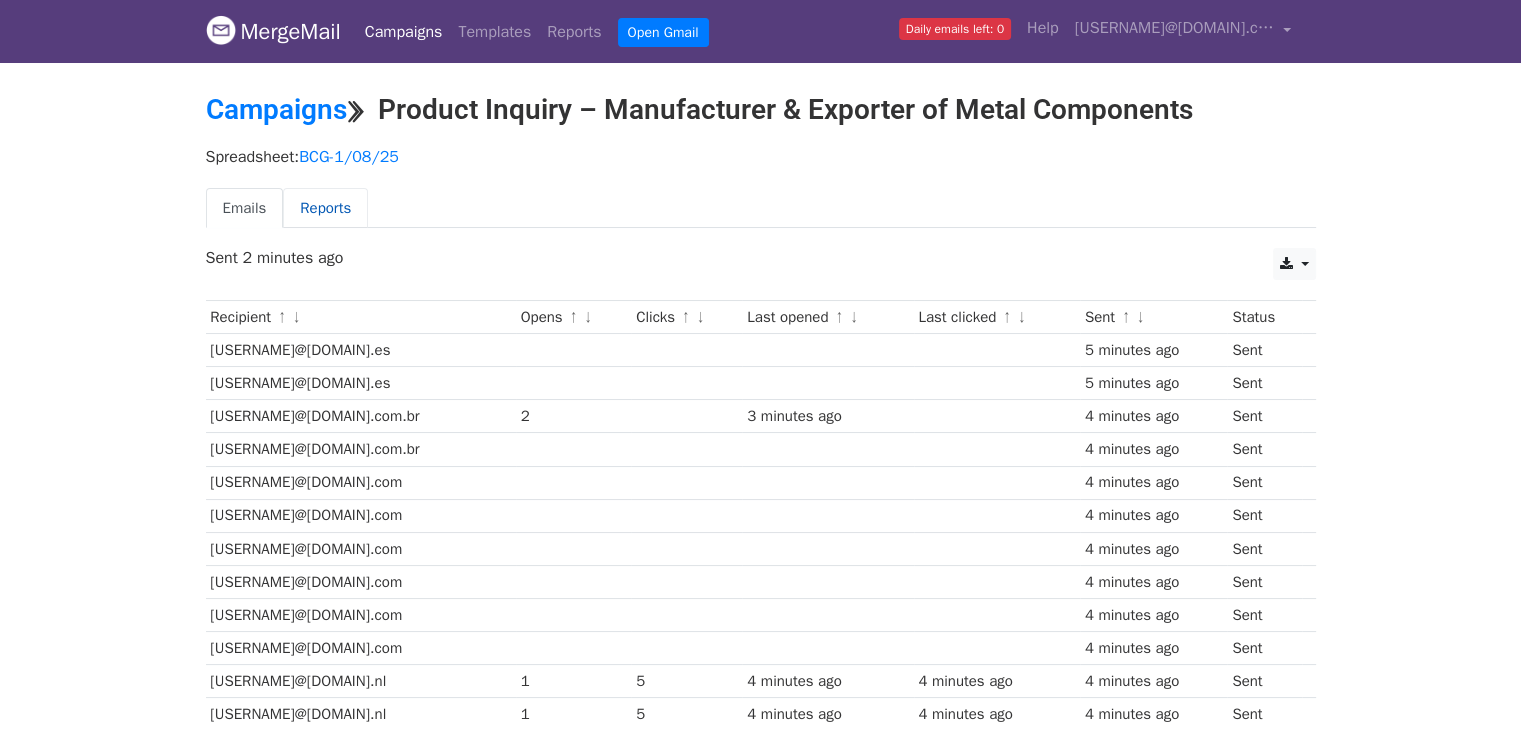 click on "Reports" at bounding box center (325, 208) 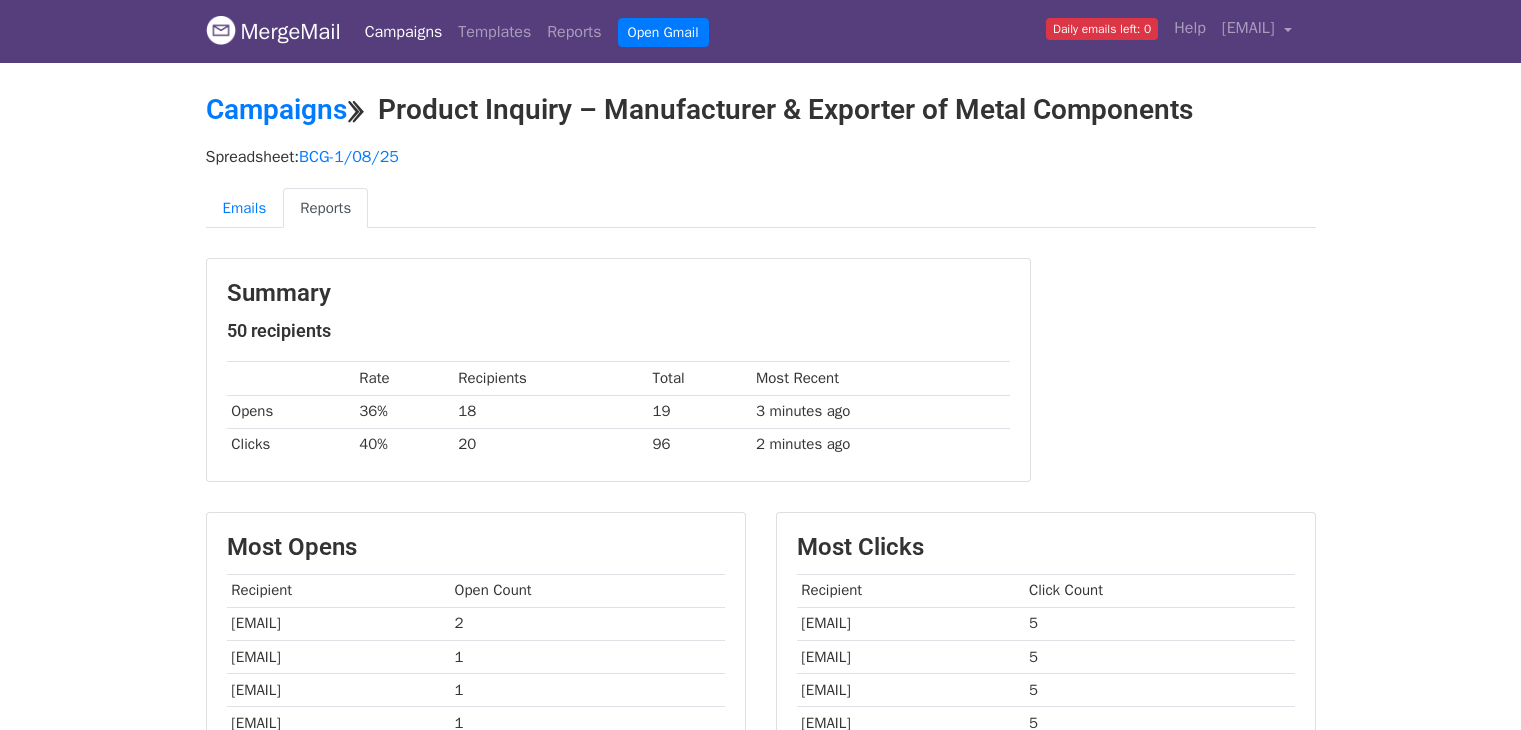 scroll, scrollTop: 0, scrollLeft: 0, axis: both 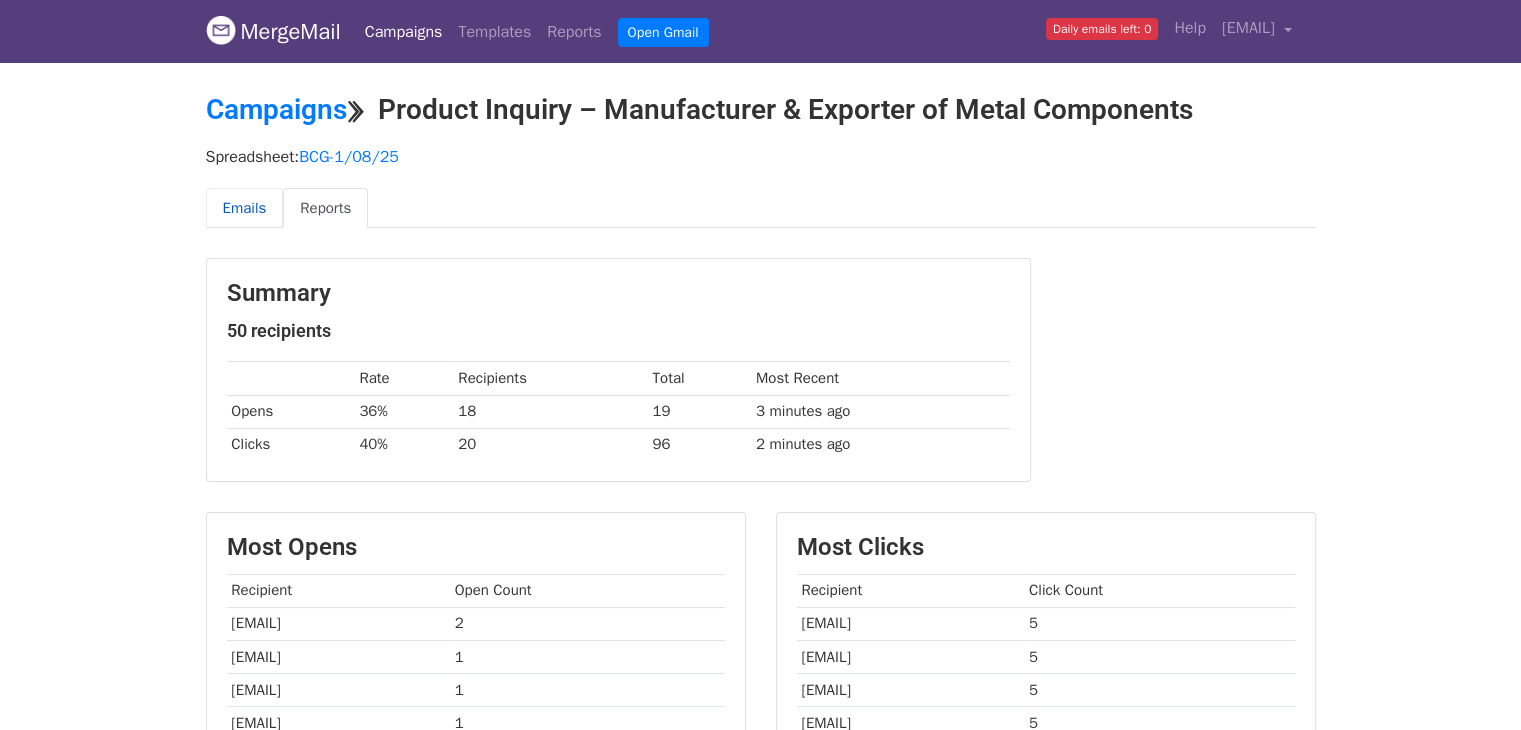 click on "Emails" at bounding box center (245, 208) 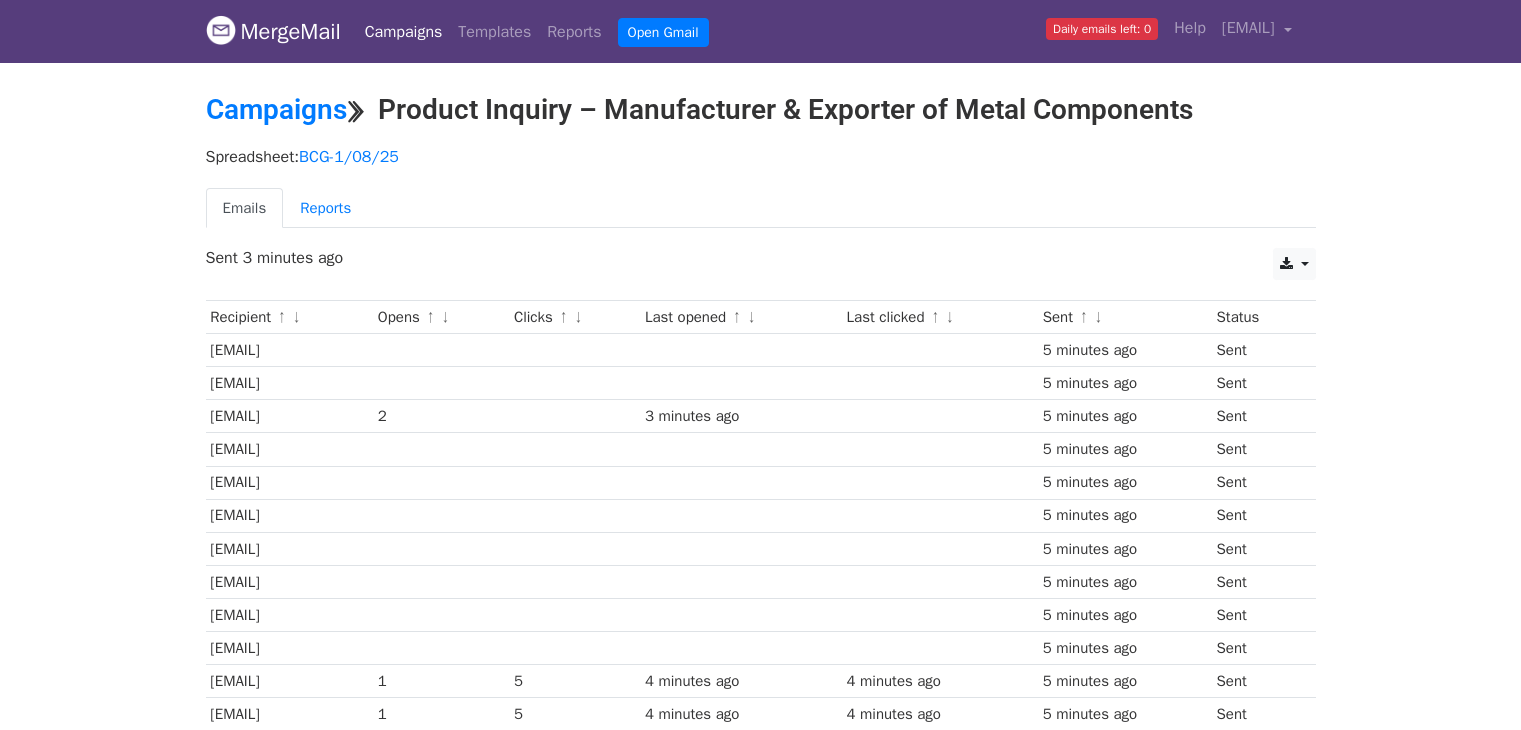 scroll, scrollTop: 0, scrollLeft: 0, axis: both 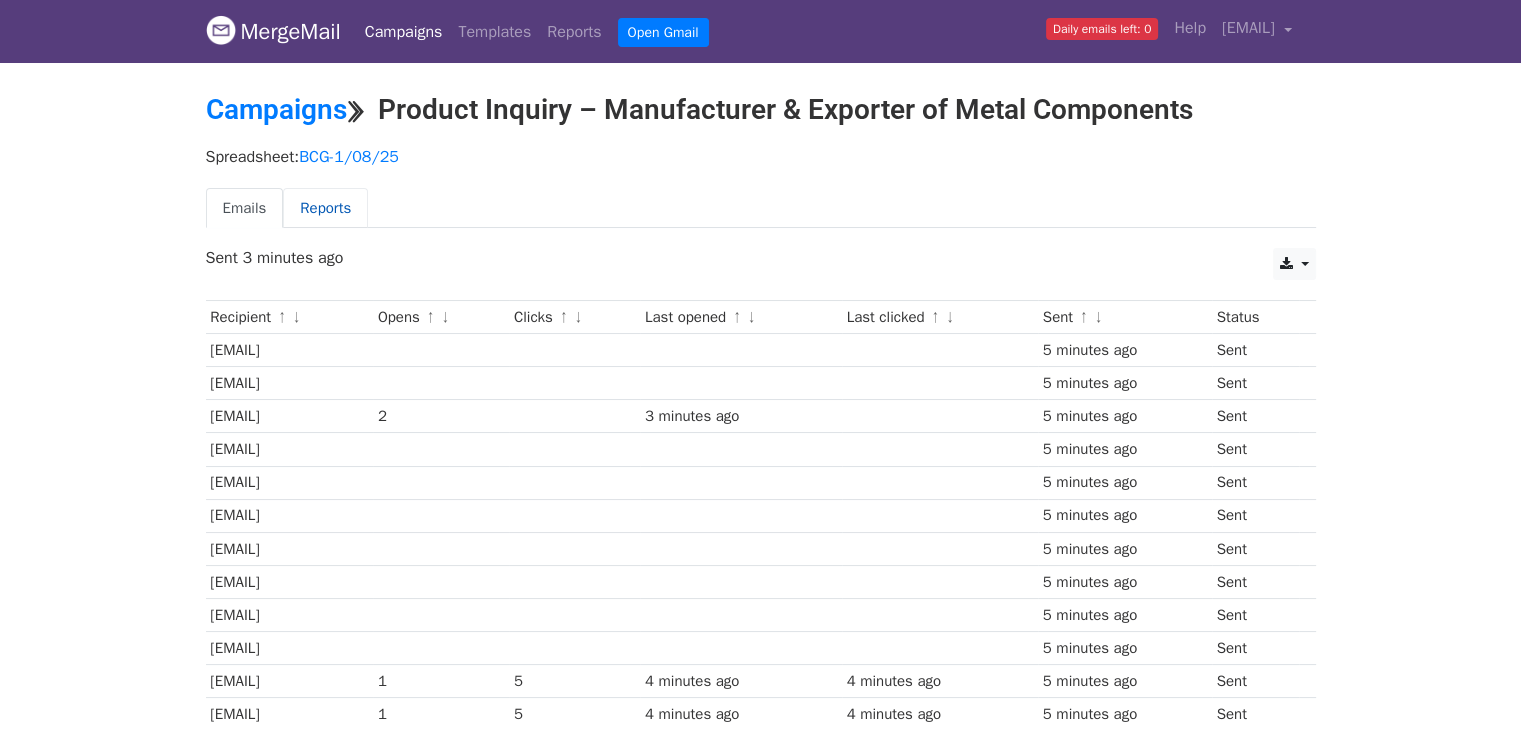 click on "Reports" at bounding box center [325, 208] 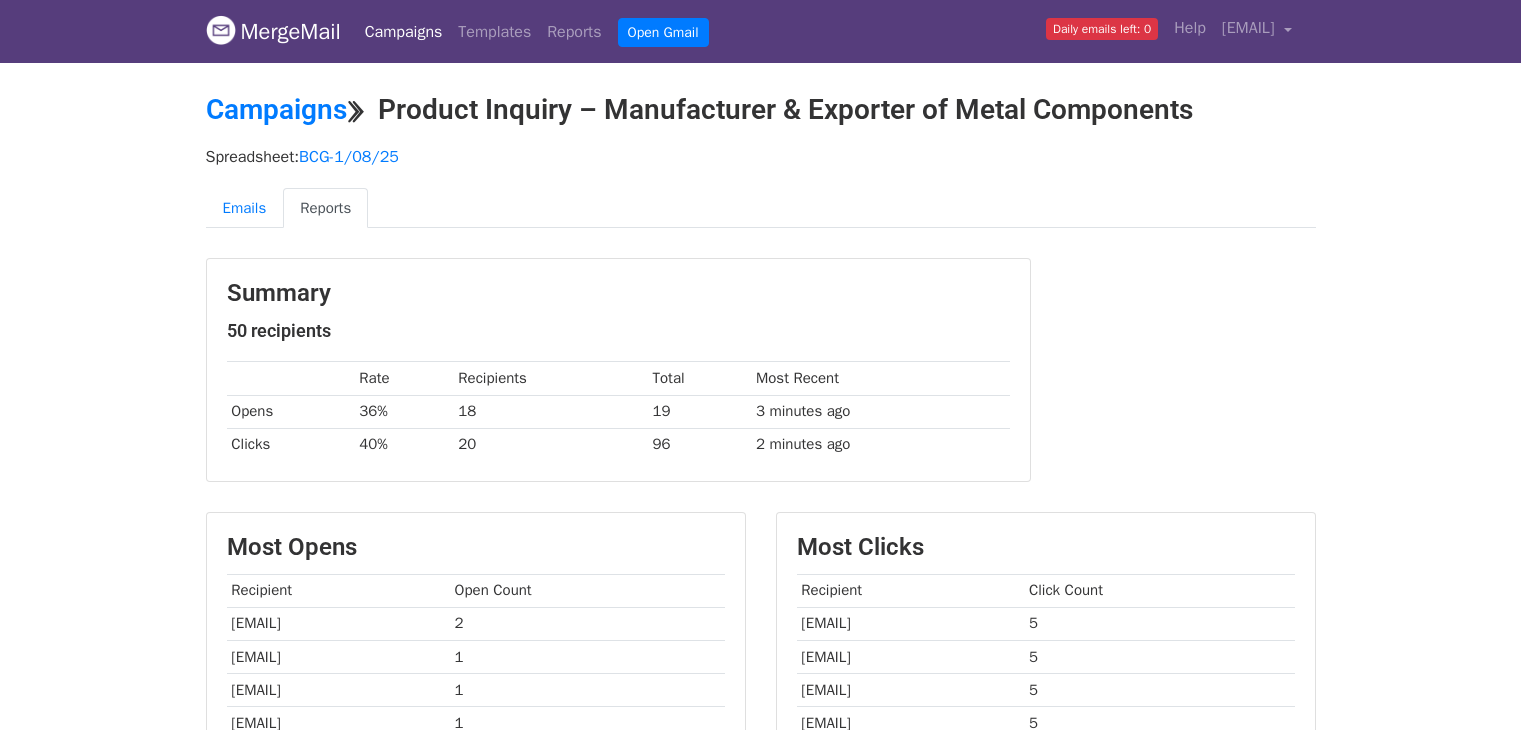scroll, scrollTop: 0, scrollLeft: 0, axis: both 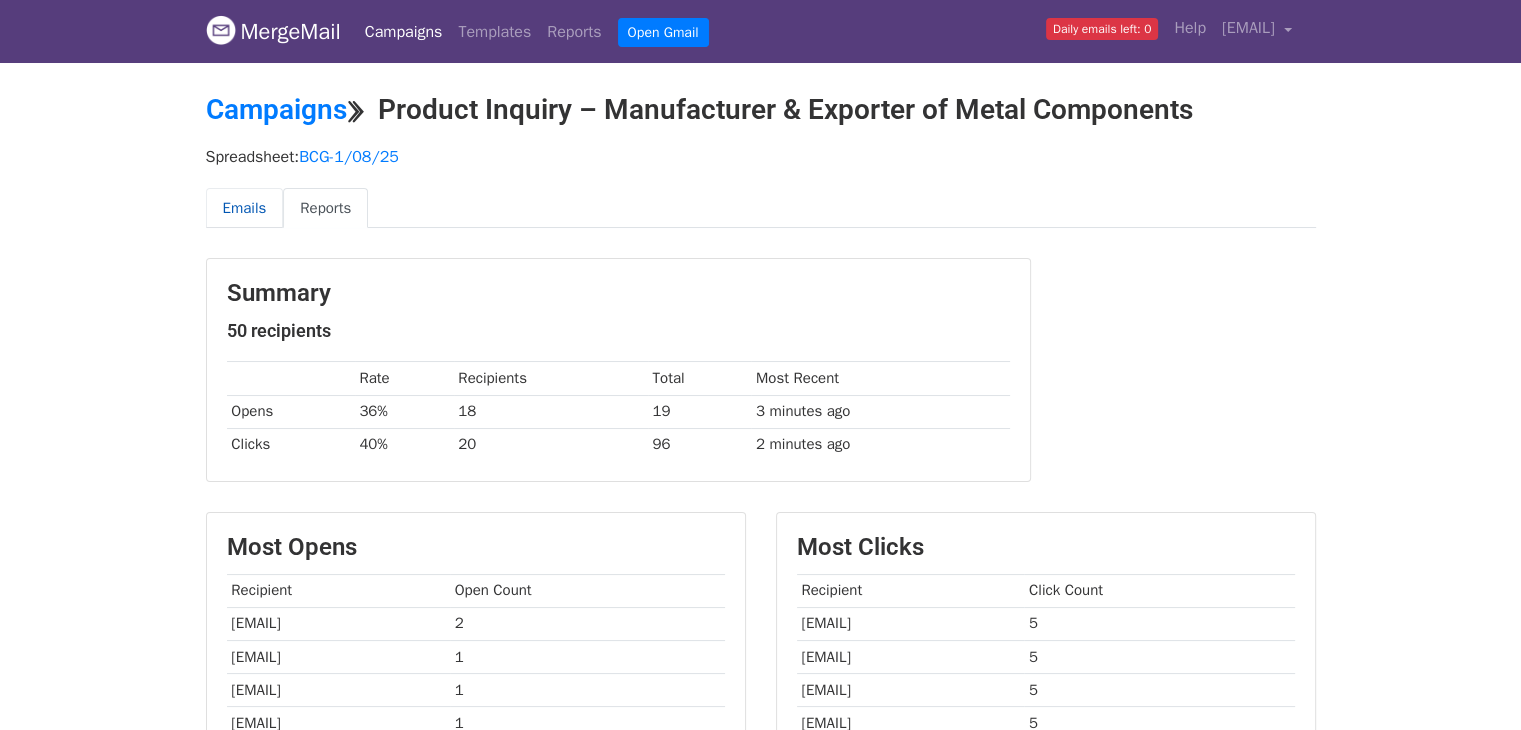 click on "Emails" at bounding box center [245, 208] 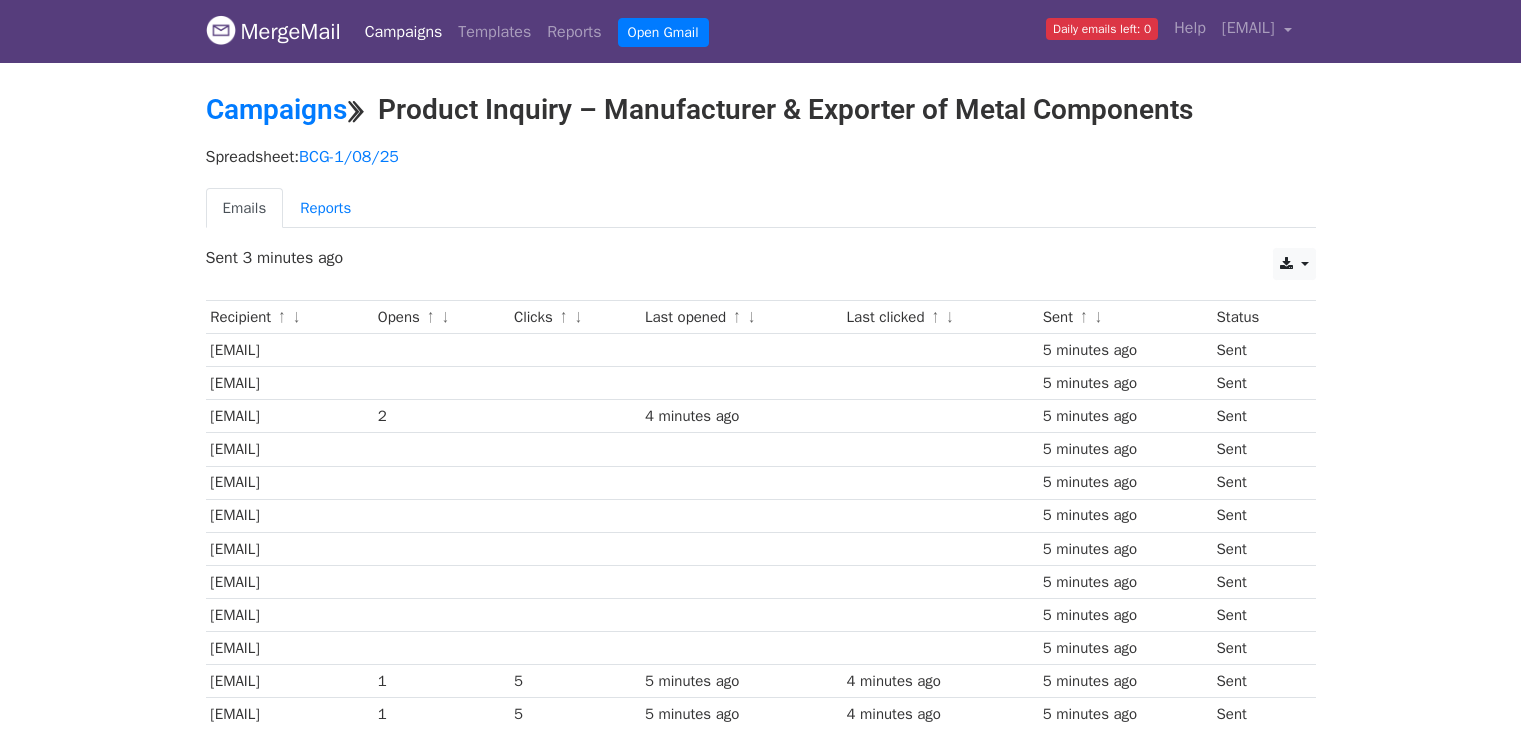 scroll, scrollTop: 0, scrollLeft: 0, axis: both 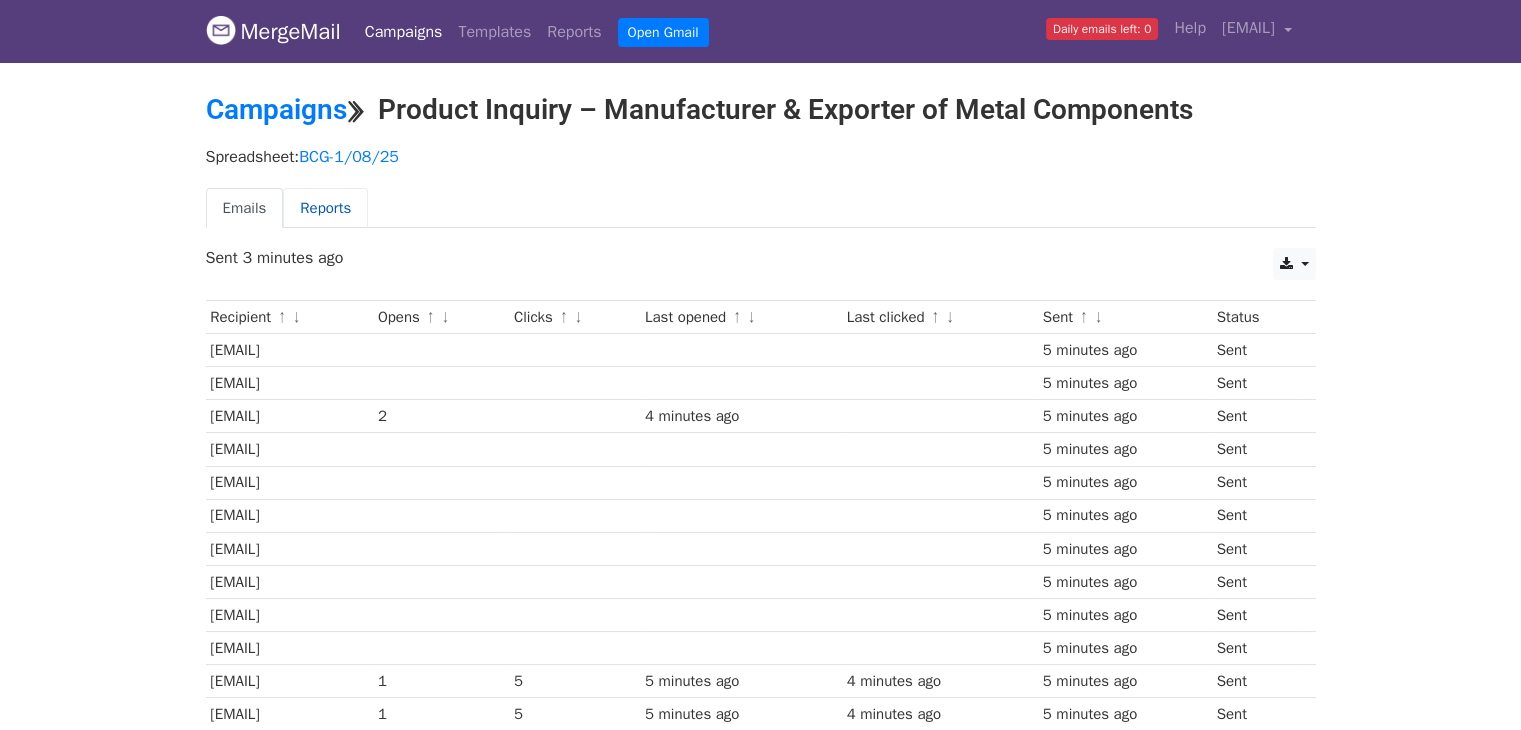 click on "Reports" at bounding box center [325, 208] 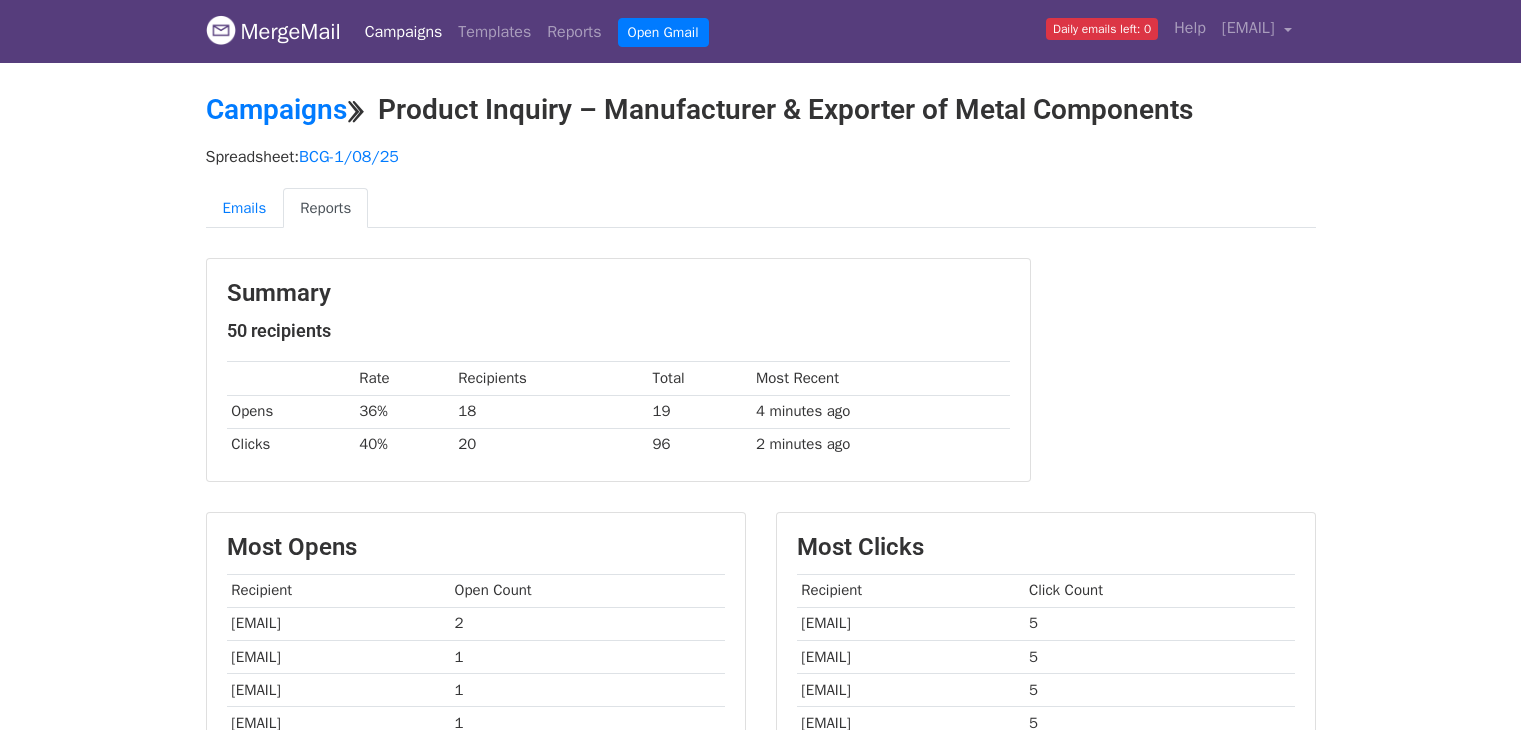 scroll, scrollTop: 0, scrollLeft: 0, axis: both 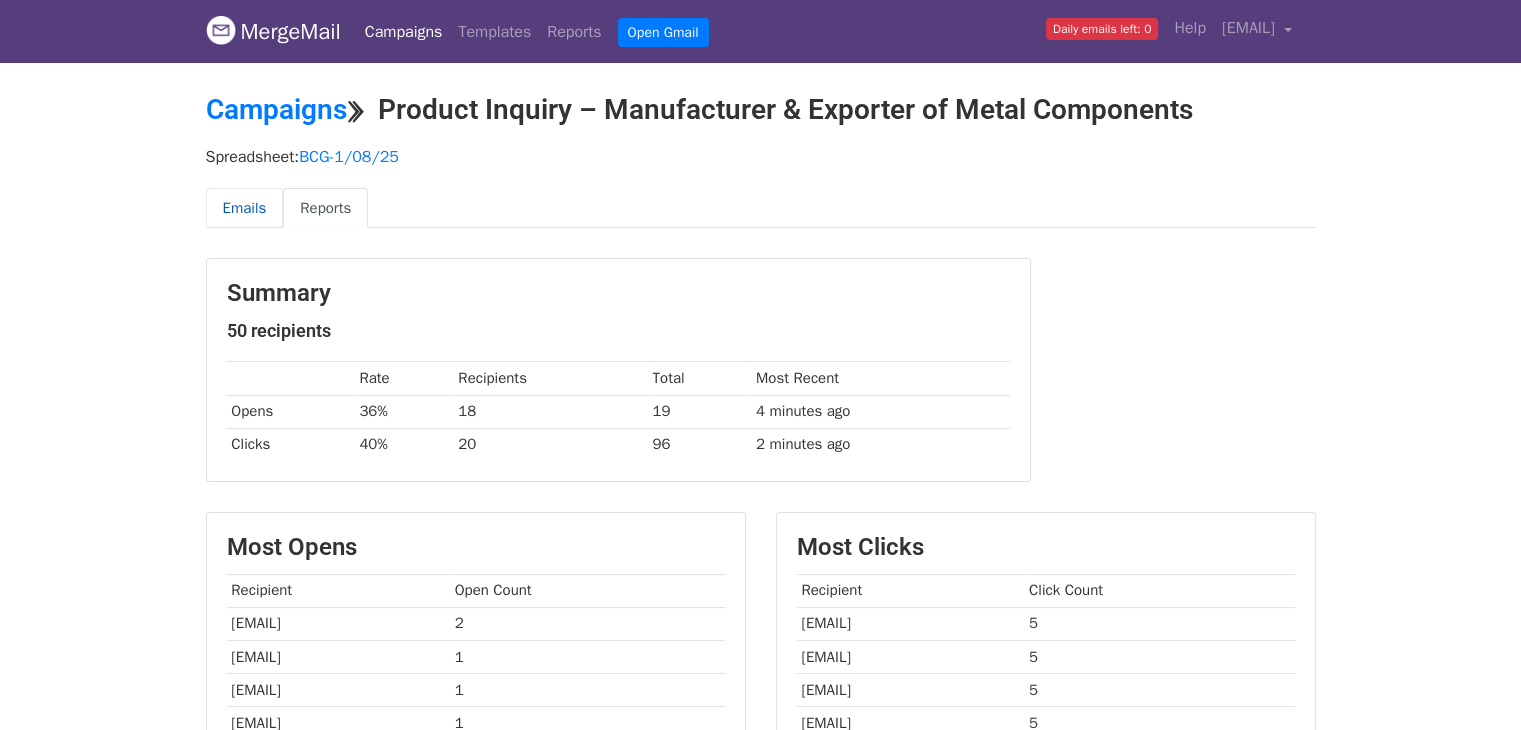 click on "Emails" at bounding box center (245, 208) 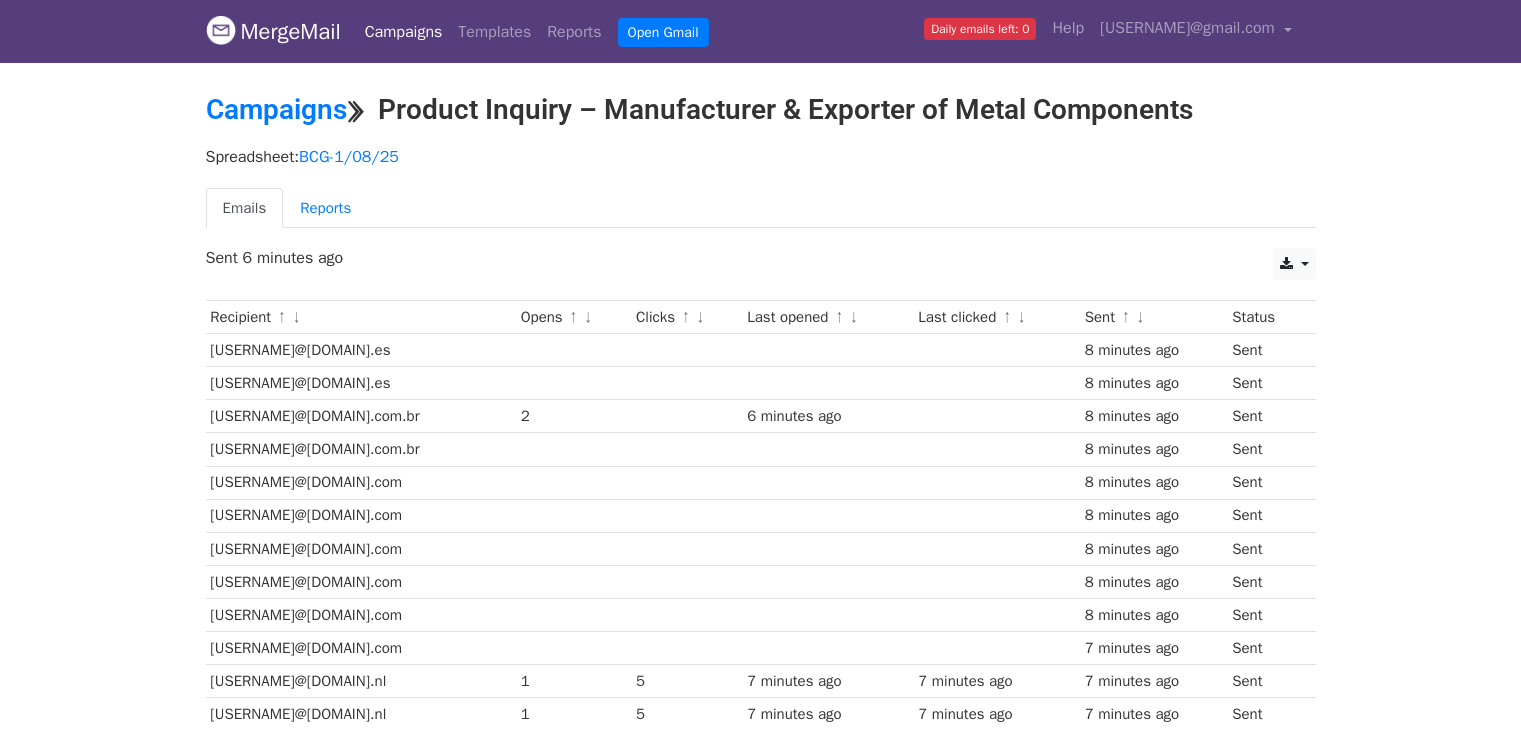 scroll, scrollTop: 0, scrollLeft: 0, axis: both 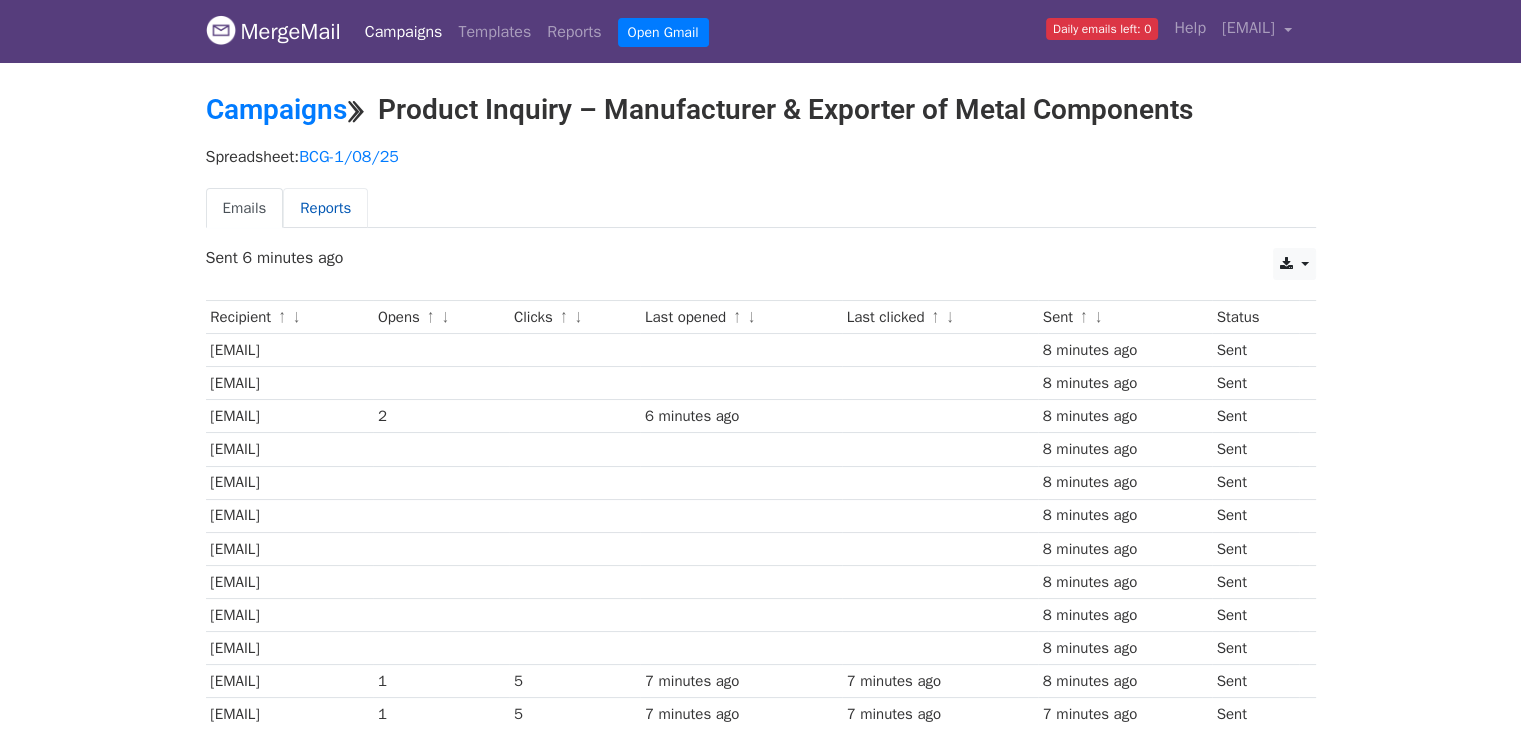 click on "Reports" at bounding box center [325, 208] 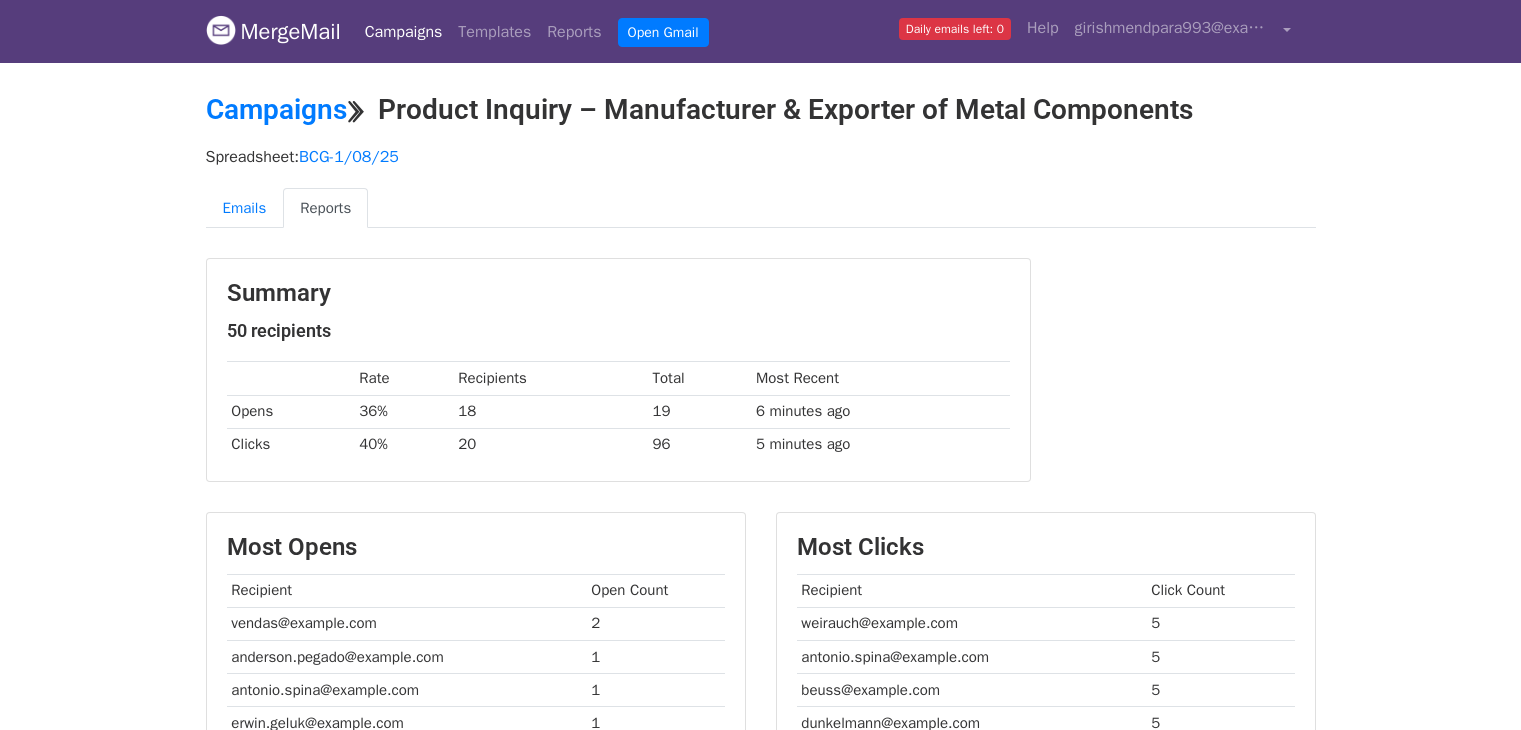 scroll, scrollTop: 0, scrollLeft: 0, axis: both 